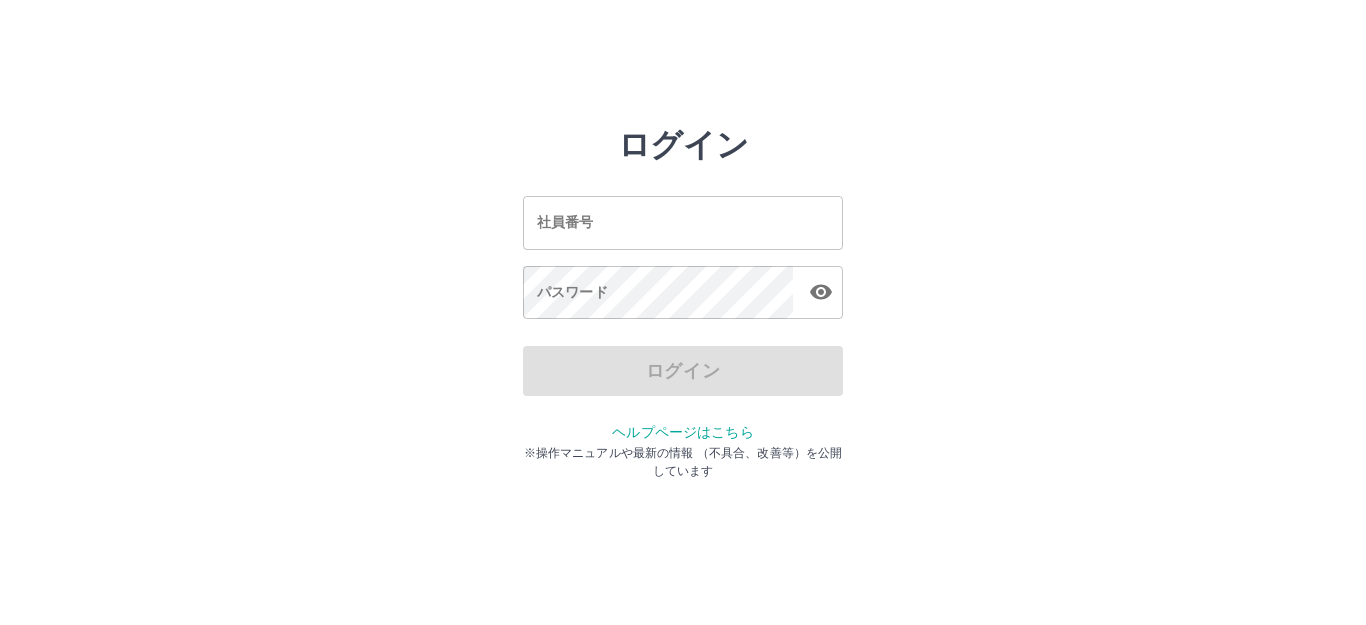scroll, scrollTop: 0, scrollLeft: 0, axis: both 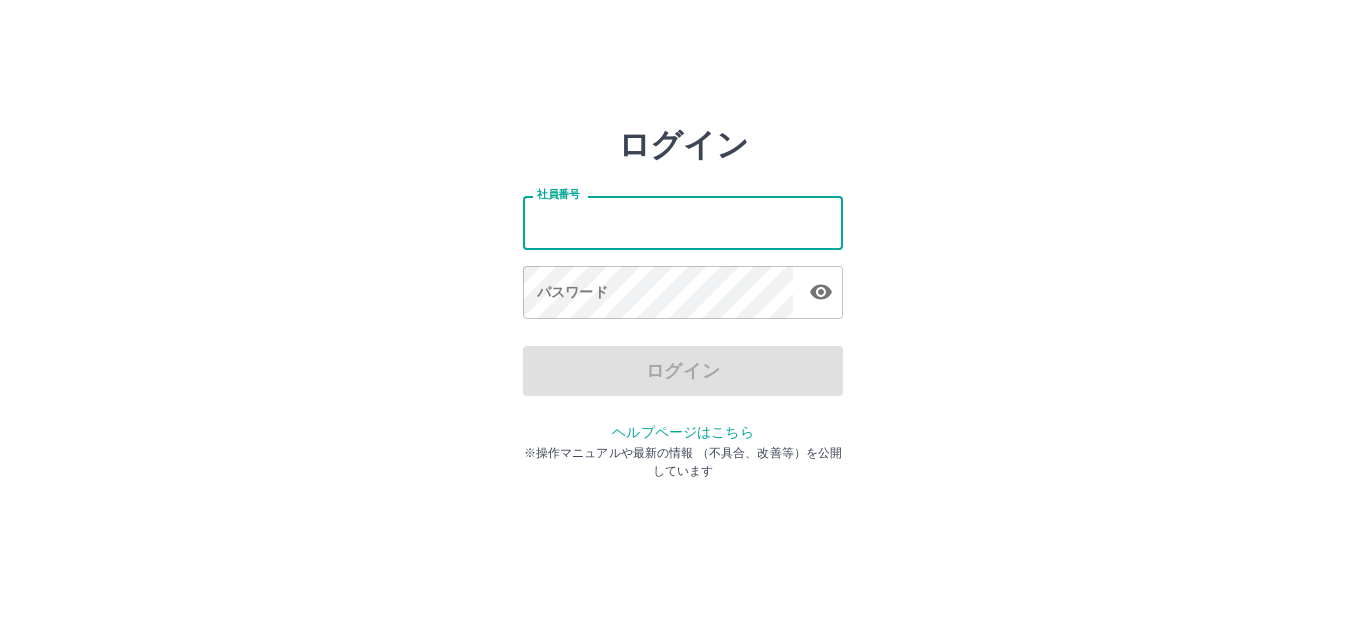 type on "*******" 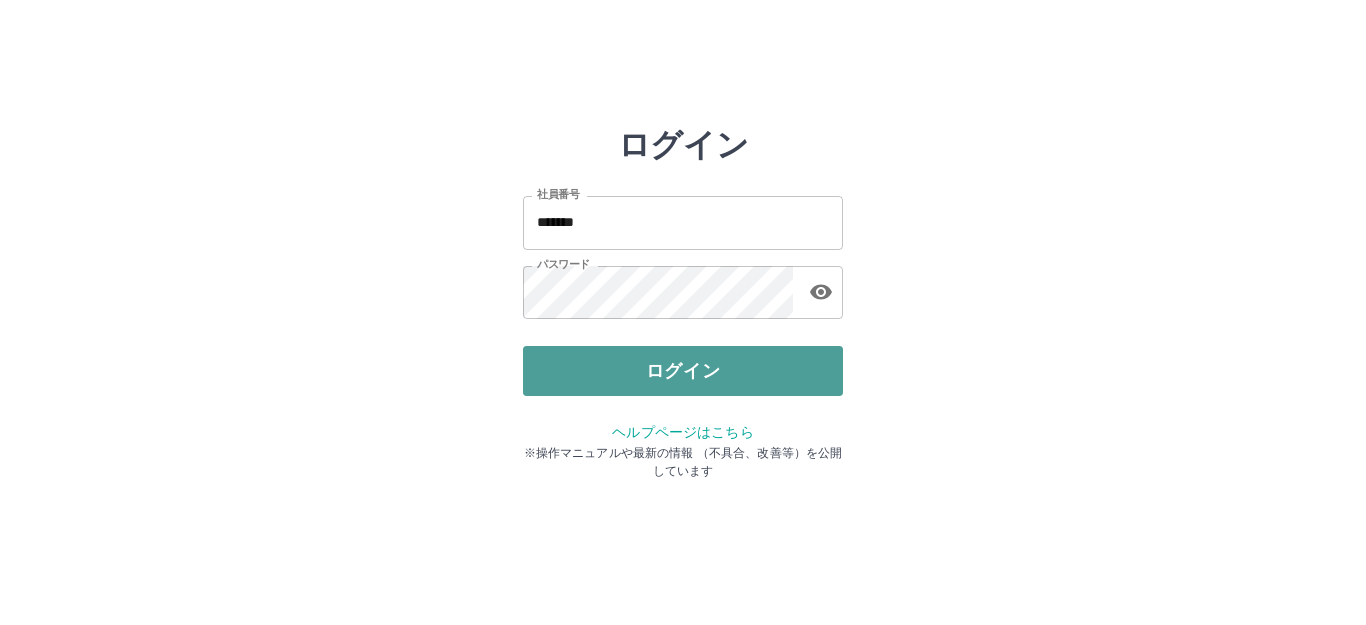 click on "ログイン" at bounding box center (683, 371) 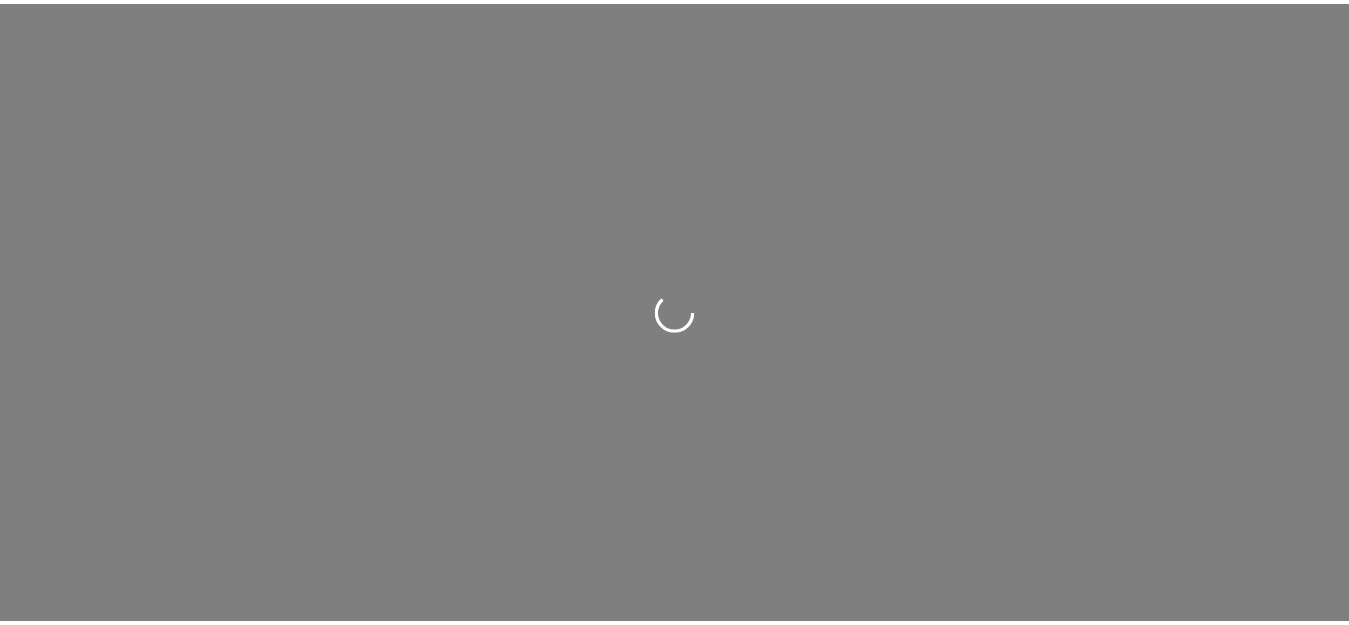 scroll, scrollTop: 0, scrollLeft: 0, axis: both 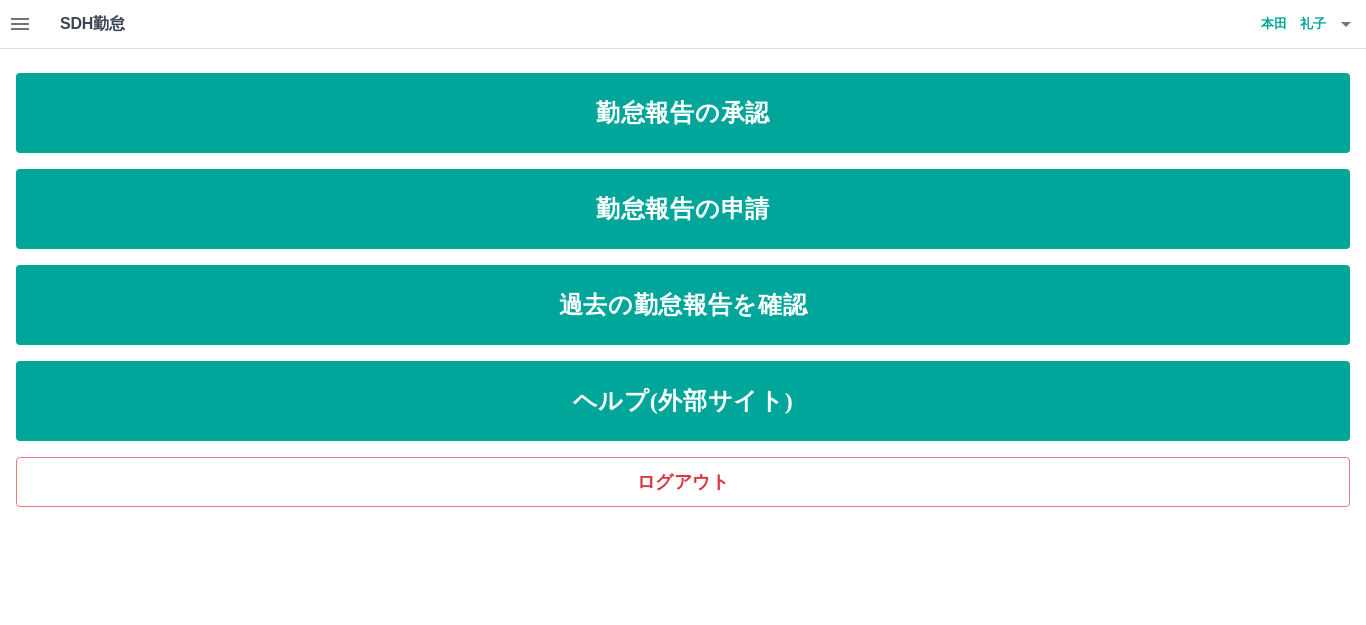 click 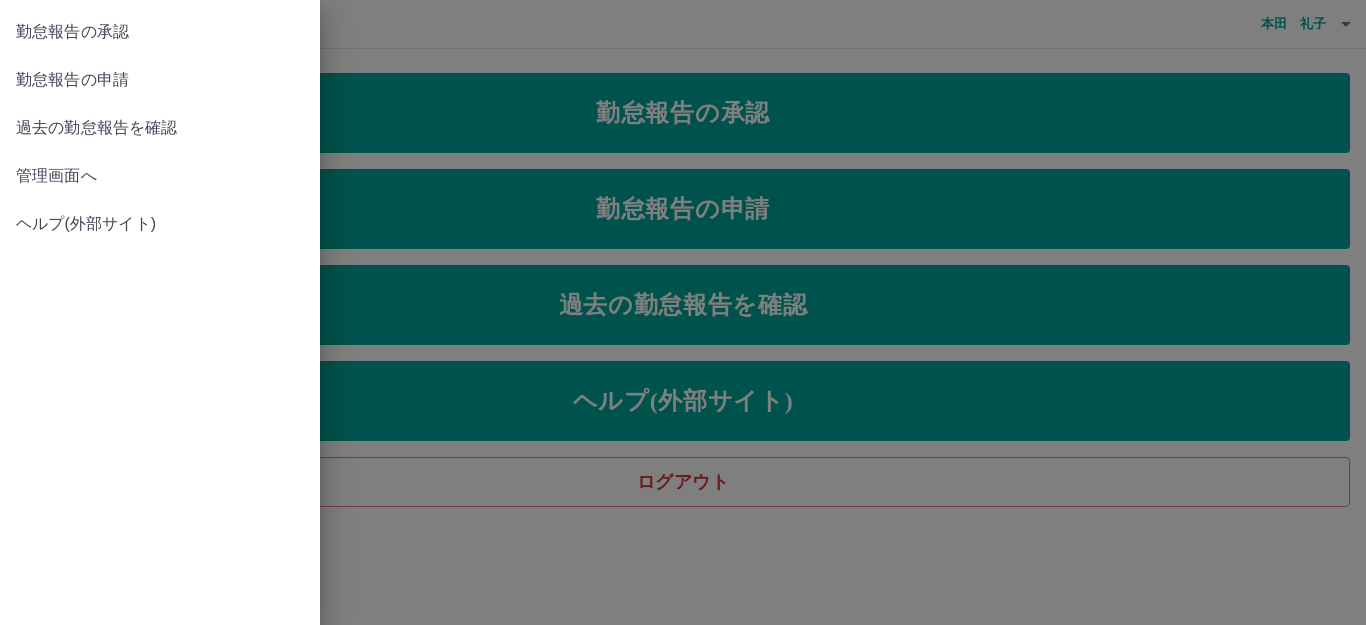 click on "管理画面へ" at bounding box center [160, 176] 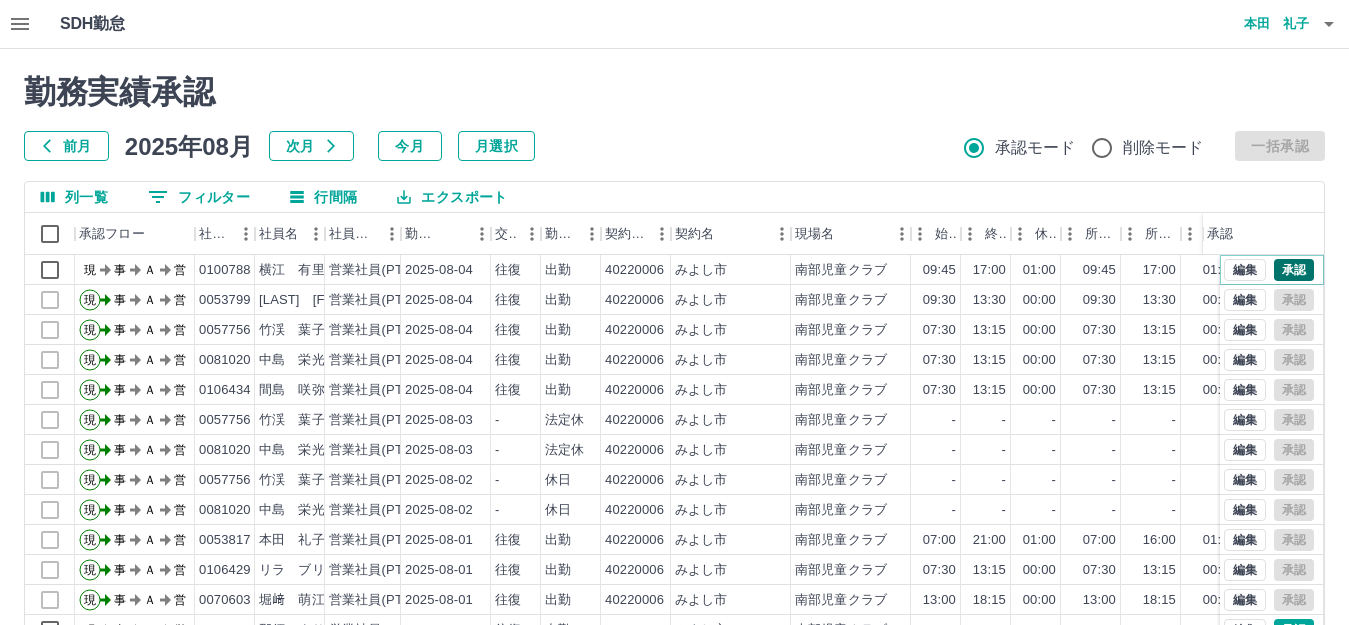 click on "承認" at bounding box center (1294, 270) 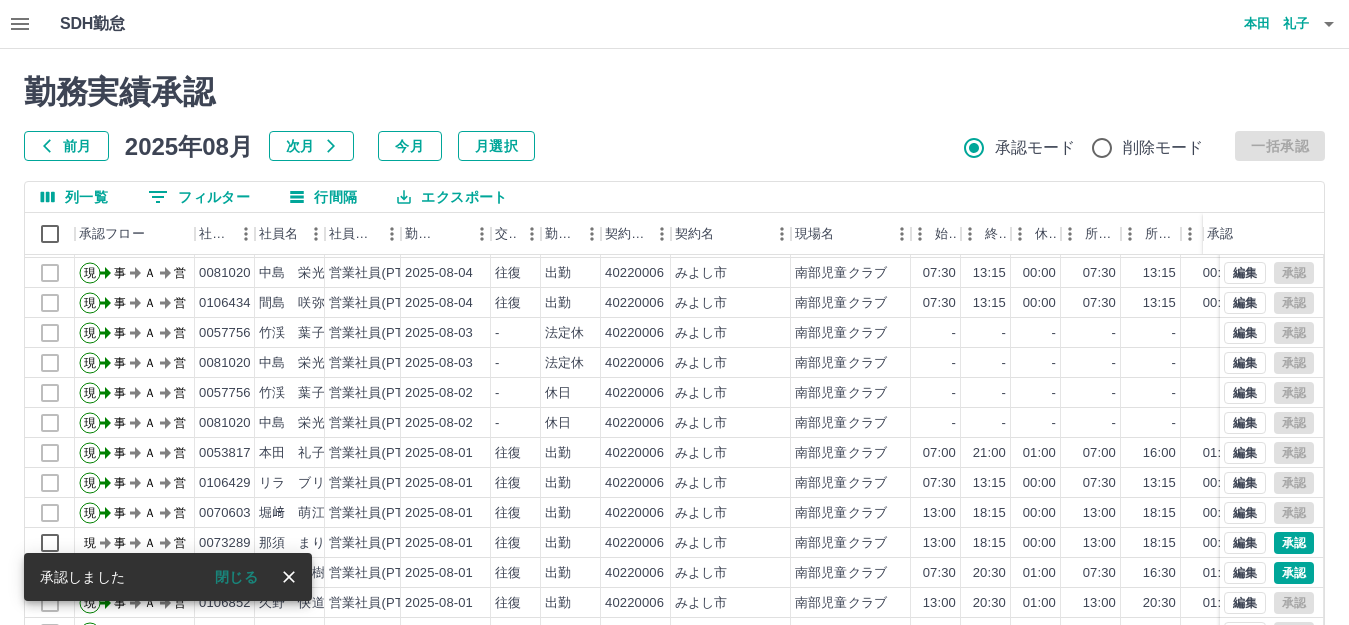 scroll, scrollTop: 104, scrollLeft: 0, axis: vertical 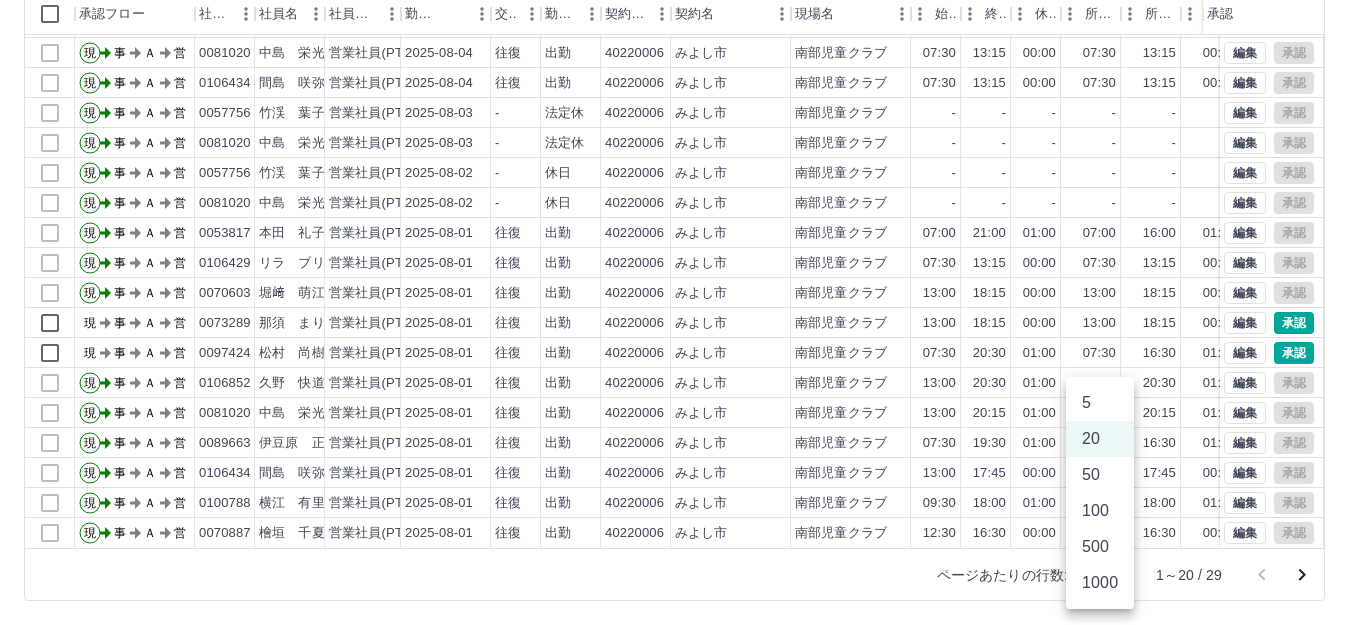 click on "SDH勤怠 本田　礼子 勤務実績承認 前月 2025年08月 次月 今月 月選択 承認モード 削除モード 一括承認 列一覧 0 フィルター 行間隔 エクスポート 承認フロー 社員番号 社員名 社員区分 勤務日 交通費 勤務区分 契約コード 契約名 現場名 始業 終業 休憩 所定開始 所定終業 所定休憩 拘束 勤務 遅刻等 コメント ステータス 承認 現 事 Ａ 営 0100788 横江　有里絵 営業社員(PT契約) 2025-08-04 往復 出勤 40220006 みよし市 南部児童クラブ 09:45 17:00 01:00 09:45 17:00 01:00 07:15 06:15 00:00 事務担当者承認待 現 事 Ａ 営 0053799 伊藤　哲也 営業社員(PT契約) 2025-08-04 往復 出勤 40220006 みよし市 南部児童クラブ 09:30 13:30 00:00 09:30 13:30 00:00 04:00 04:00 00:00 事務担当者承認待 現 事 Ａ 営 0057756 竹渓　葉子 営業社員(PT契約) 2025-08-04 往復 出勤 40220006 みよし市 南部児童クラブ 07:30 13:15 00:00 07:30 13:15 00:00" at bounding box center (683, 202) 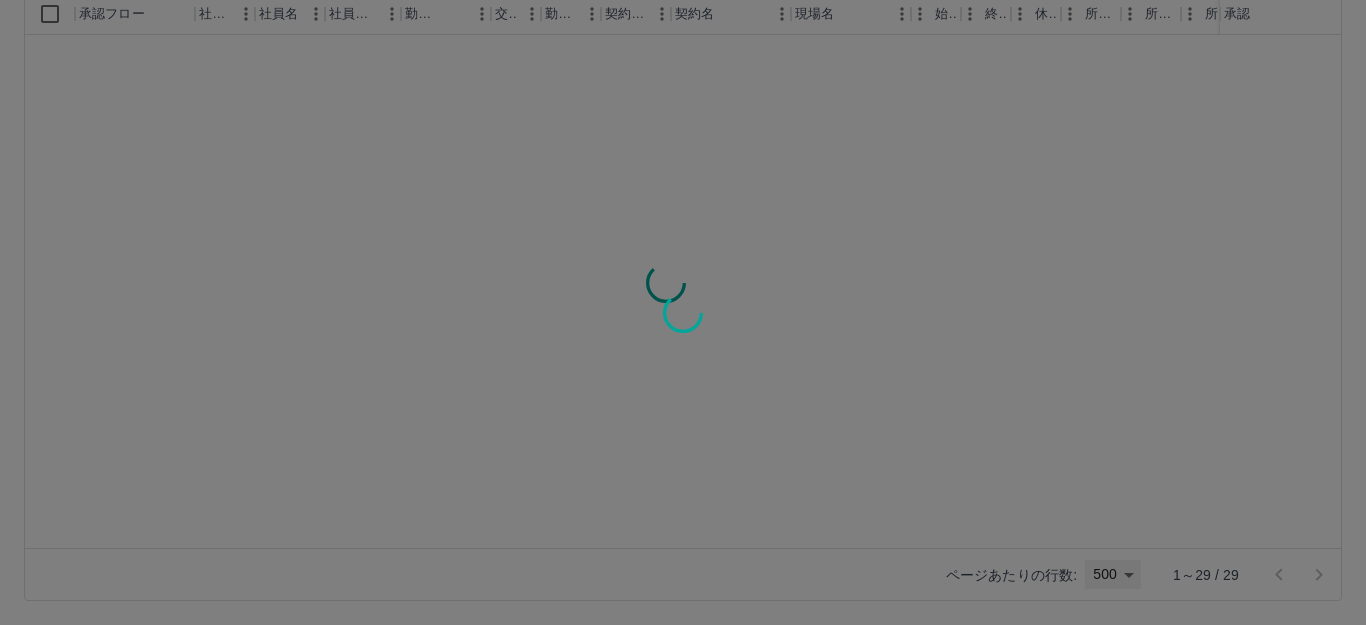 type on "***" 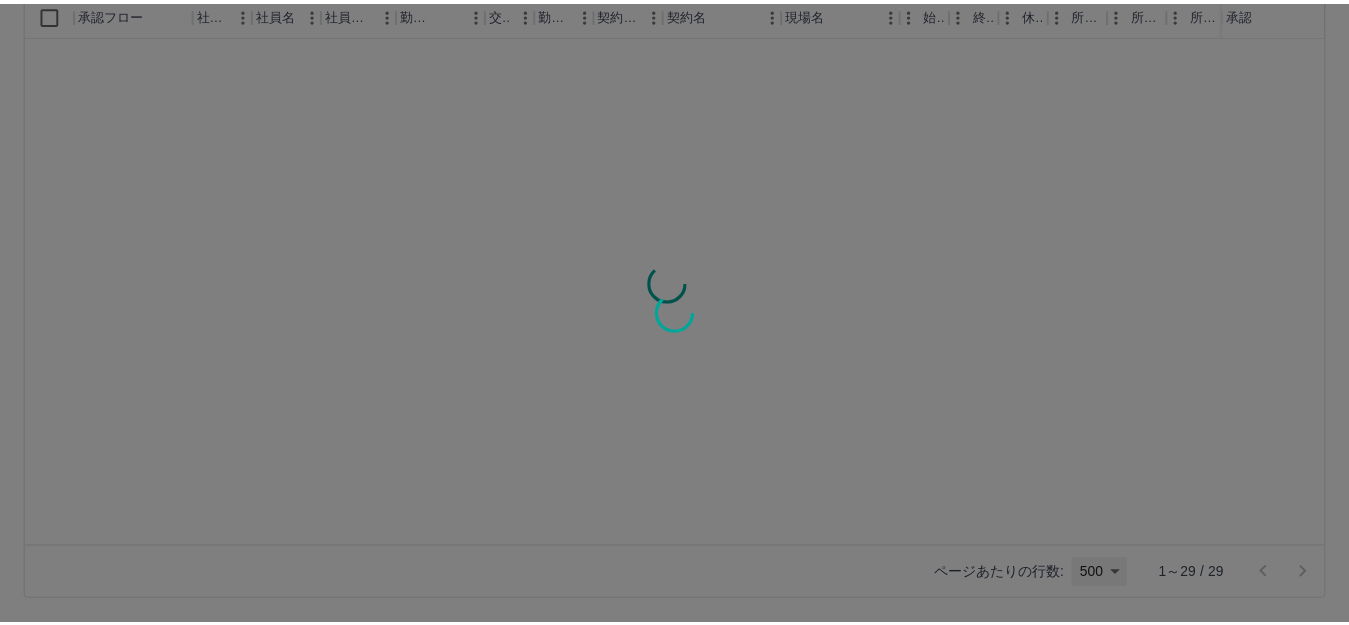 scroll, scrollTop: 0, scrollLeft: 0, axis: both 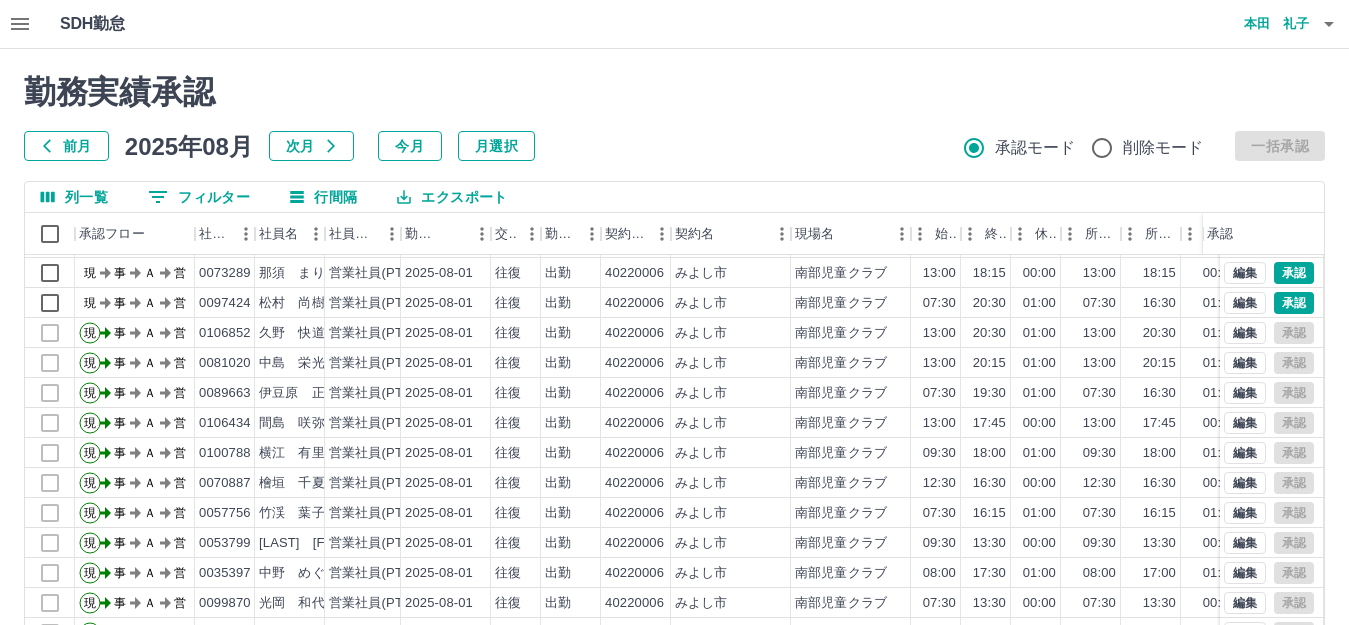 click on "前月" at bounding box center [66, 146] 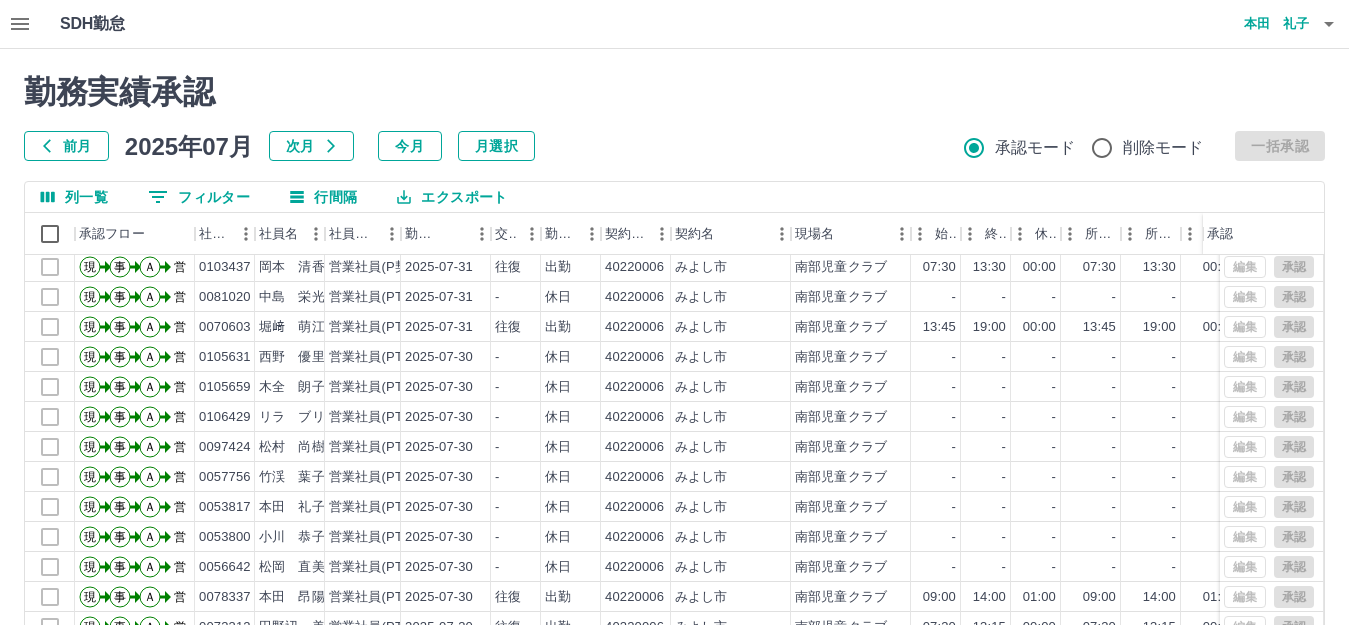 scroll, scrollTop: 700, scrollLeft: 0, axis: vertical 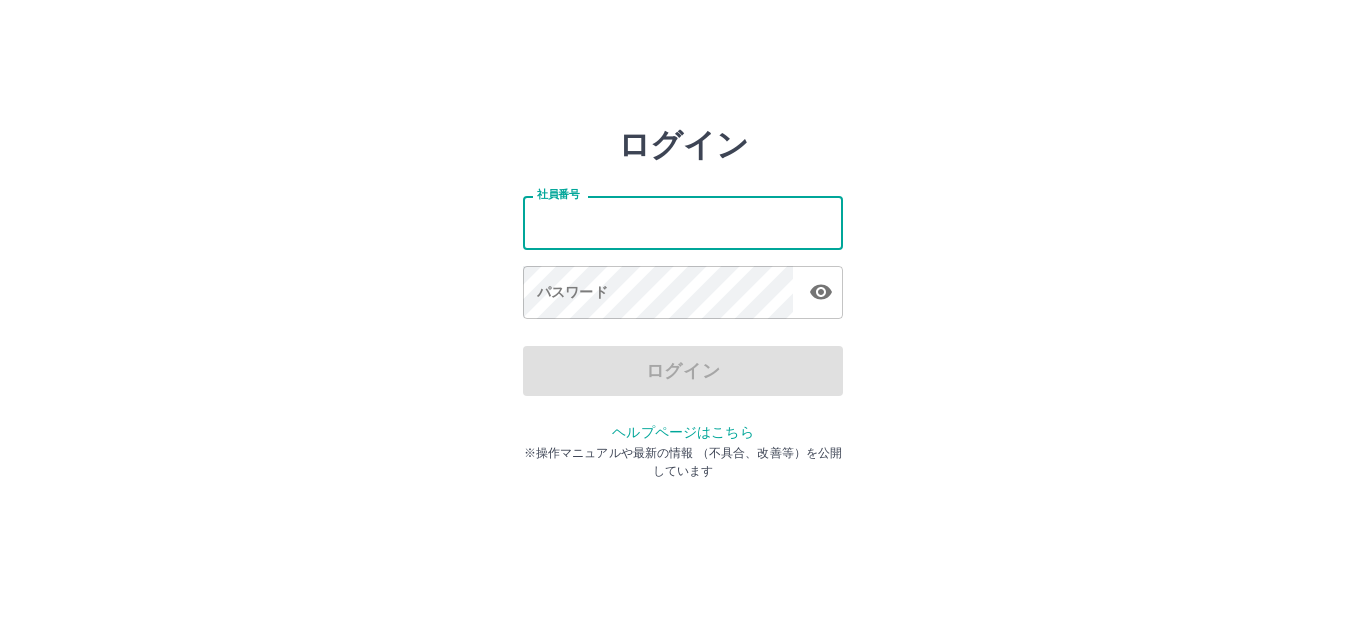 click on "社員番号" at bounding box center [683, 222] 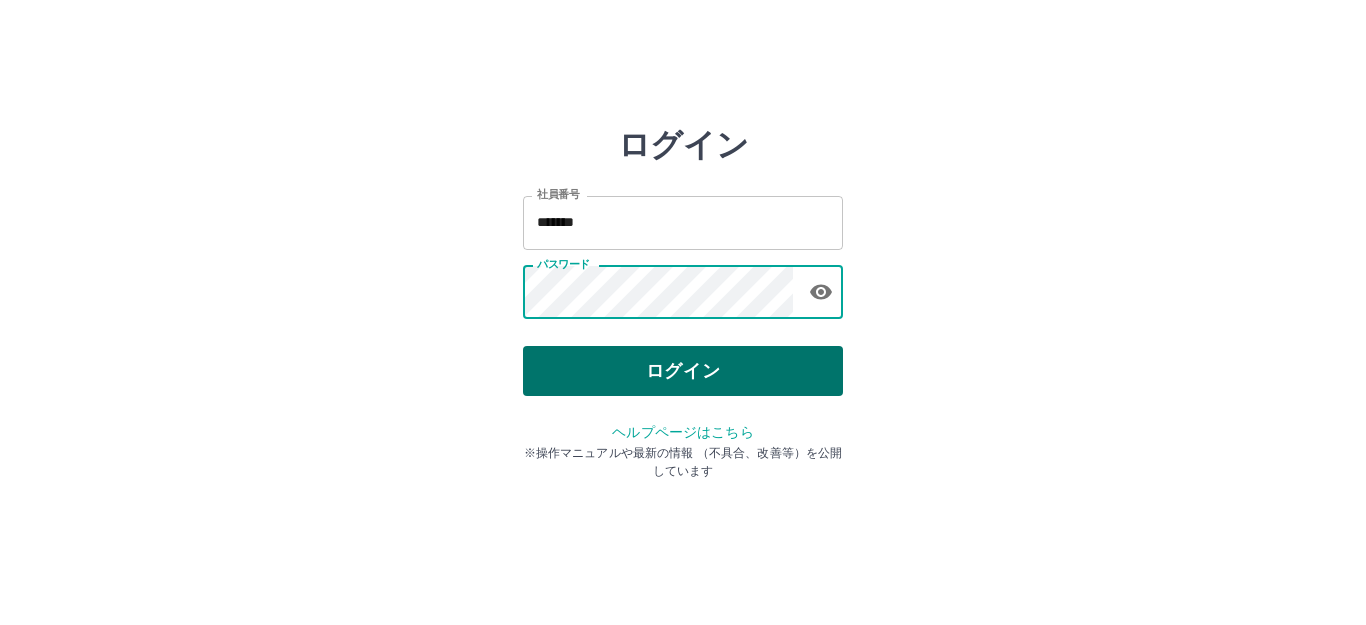 click on "ログイン" at bounding box center [683, 371] 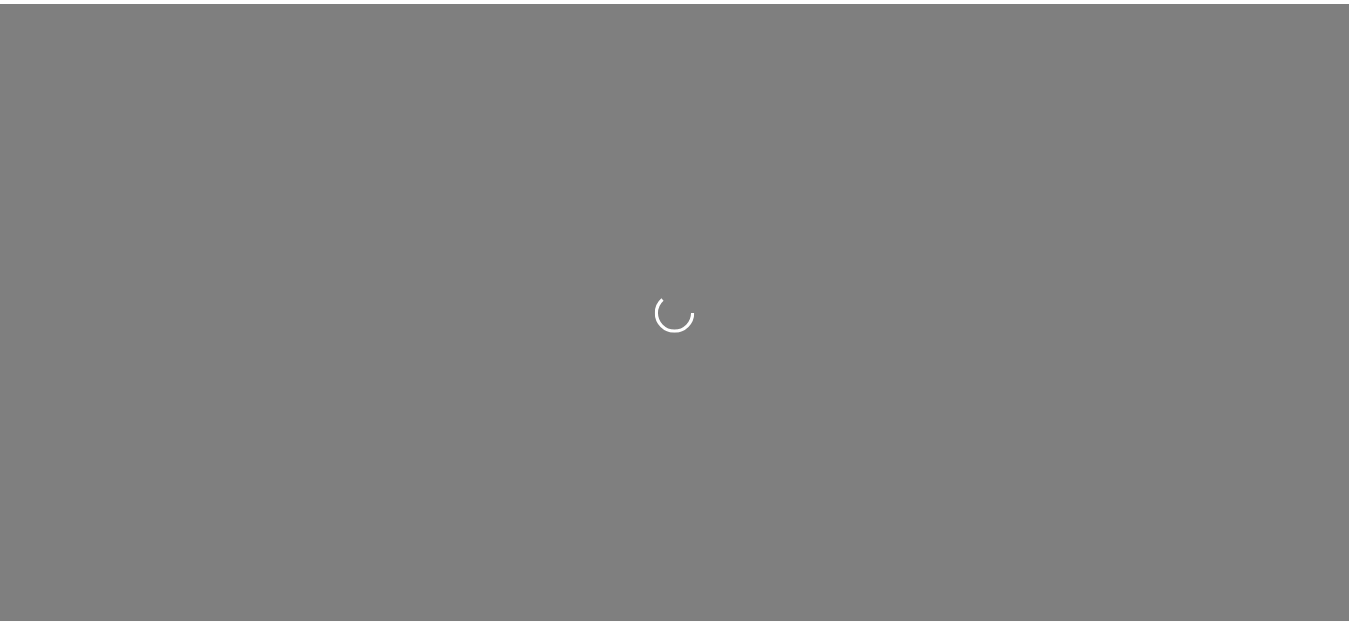 scroll, scrollTop: 0, scrollLeft: 0, axis: both 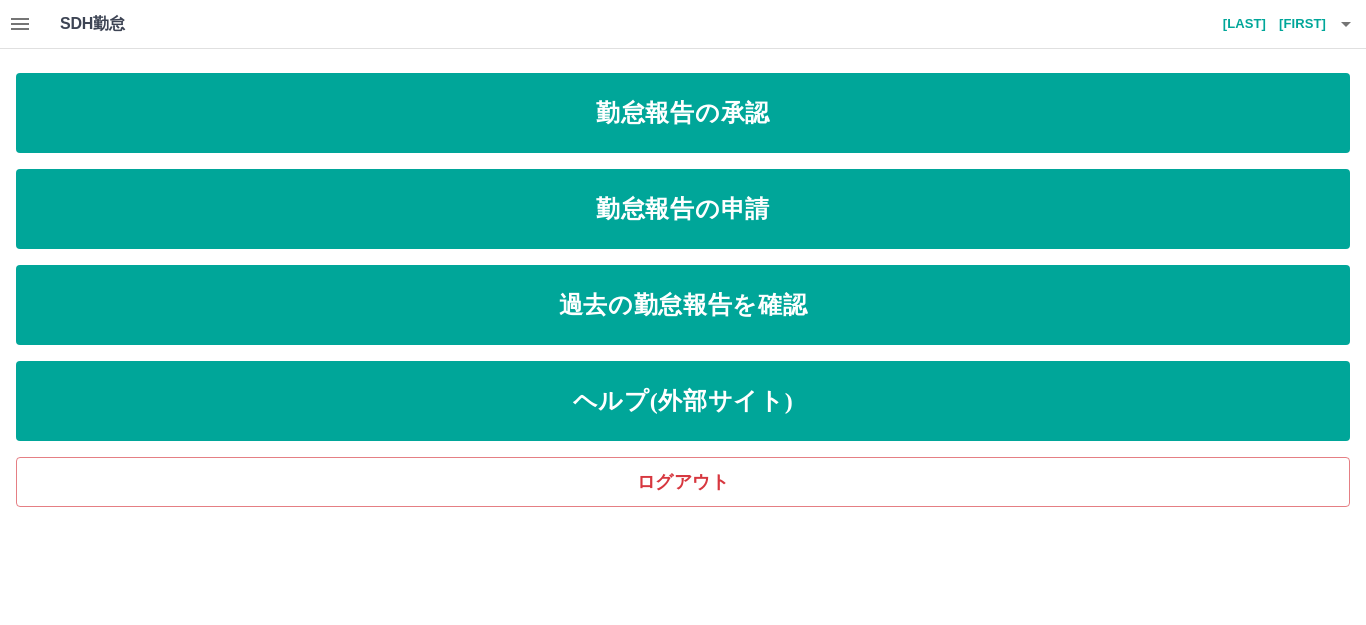 click 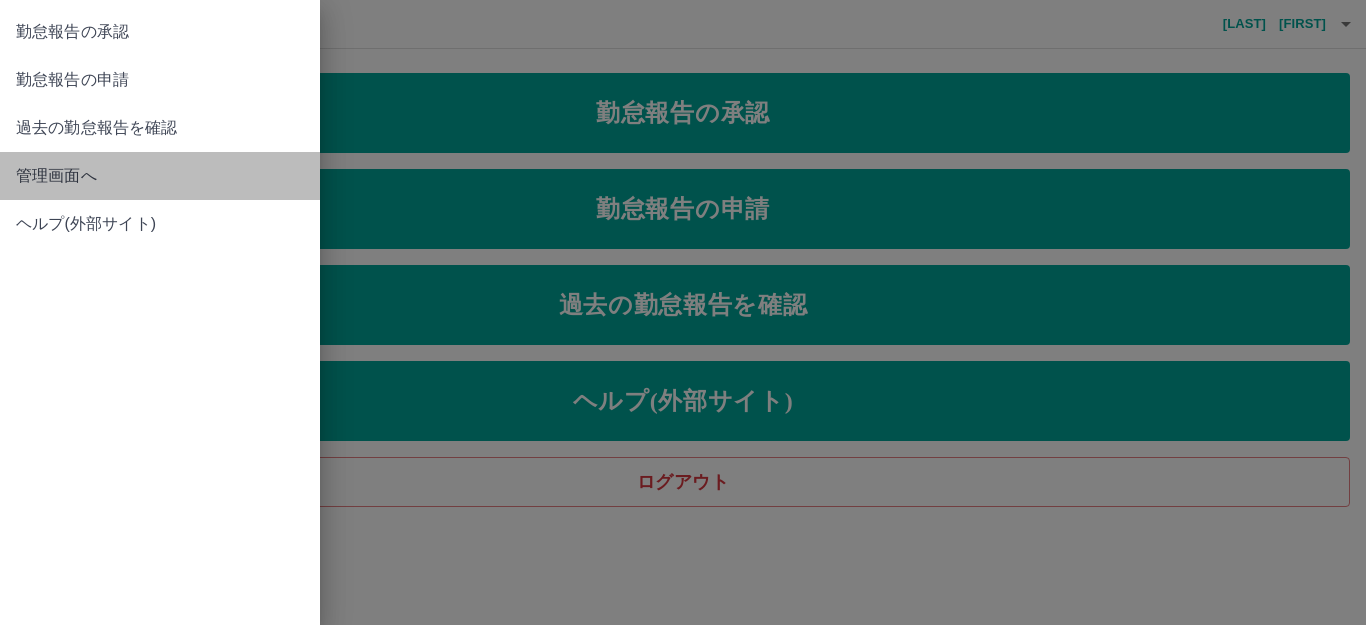 click on "管理画面へ" at bounding box center (160, 176) 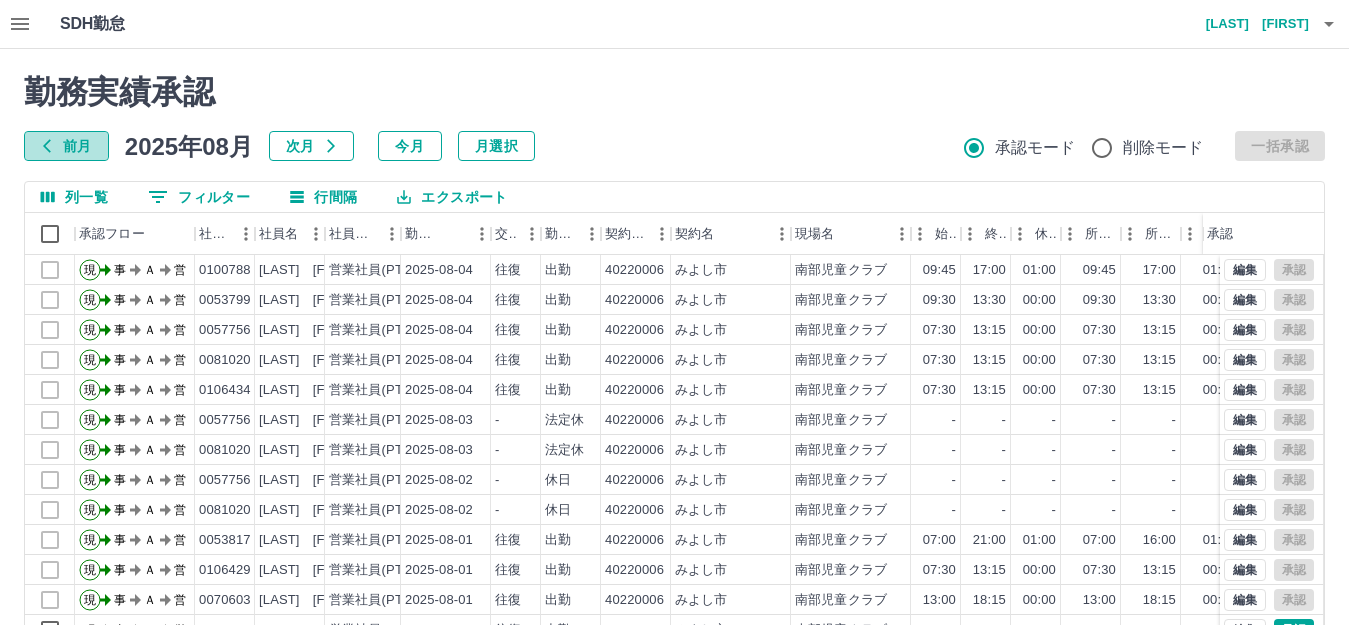 click on "前月" at bounding box center (66, 146) 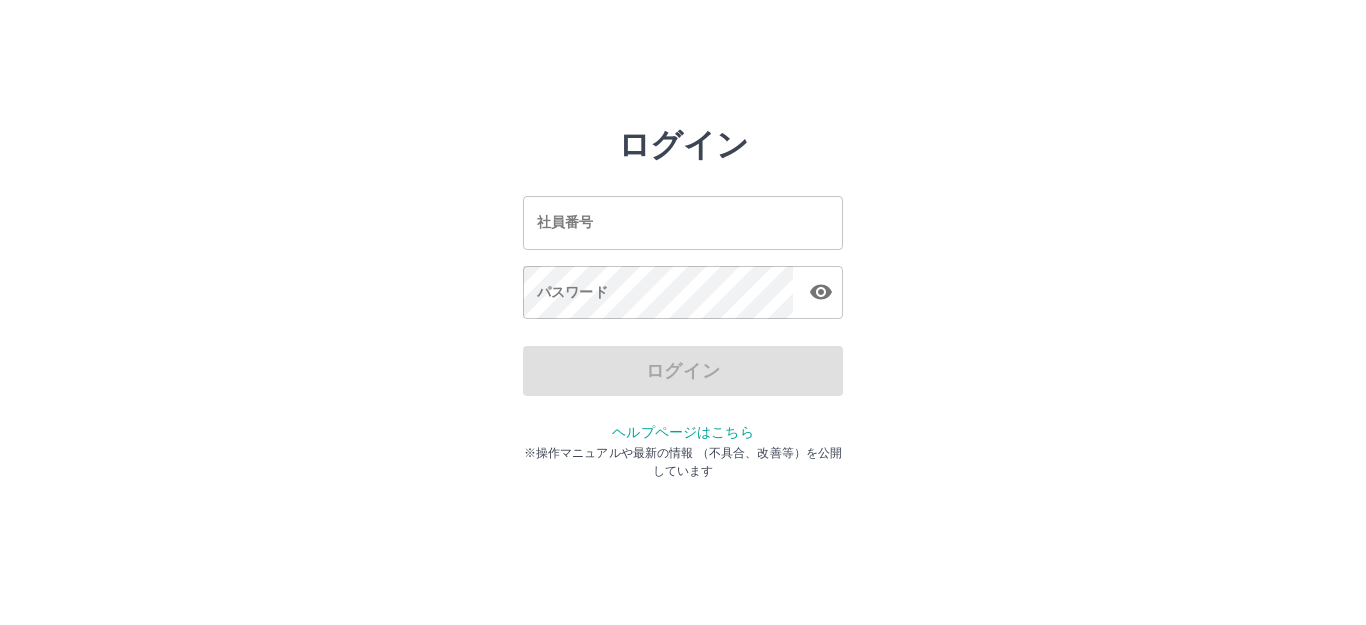 scroll, scrollTop: 0, scrollLeft: 0, axis: both 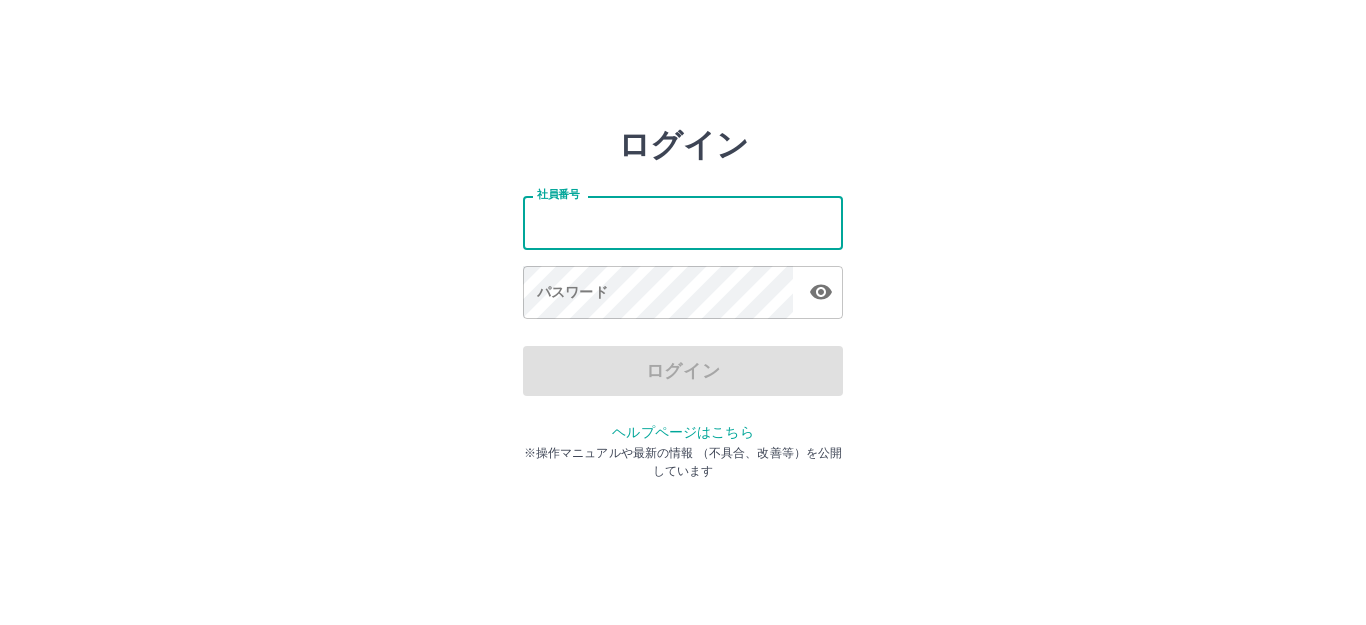 click on "社員番号" at bounding box center (683, 222) 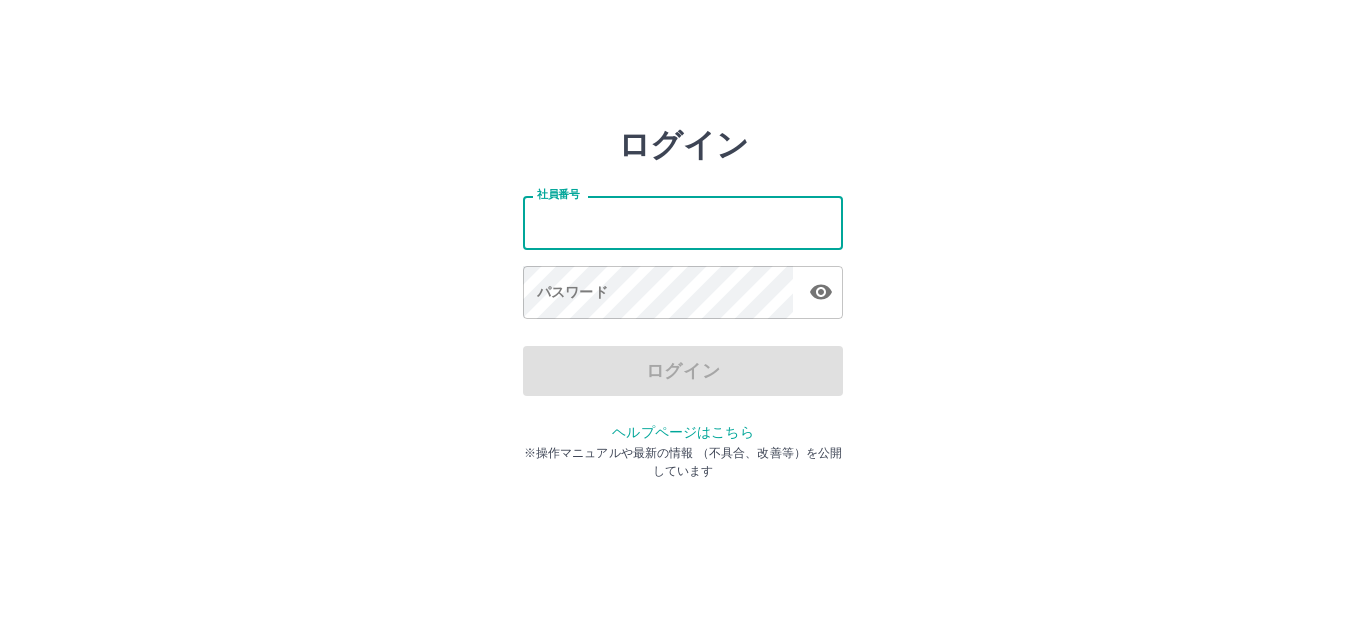 type on "*******" 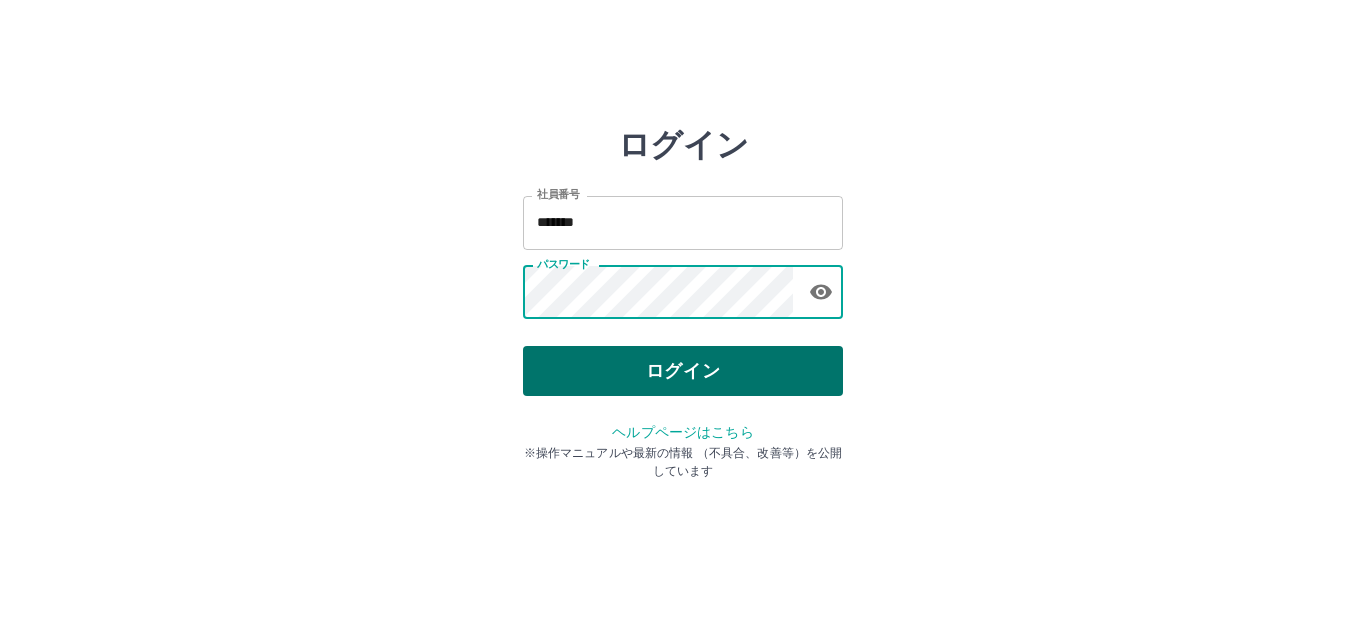 click on "ログイン" at bounding box center [683, 371] 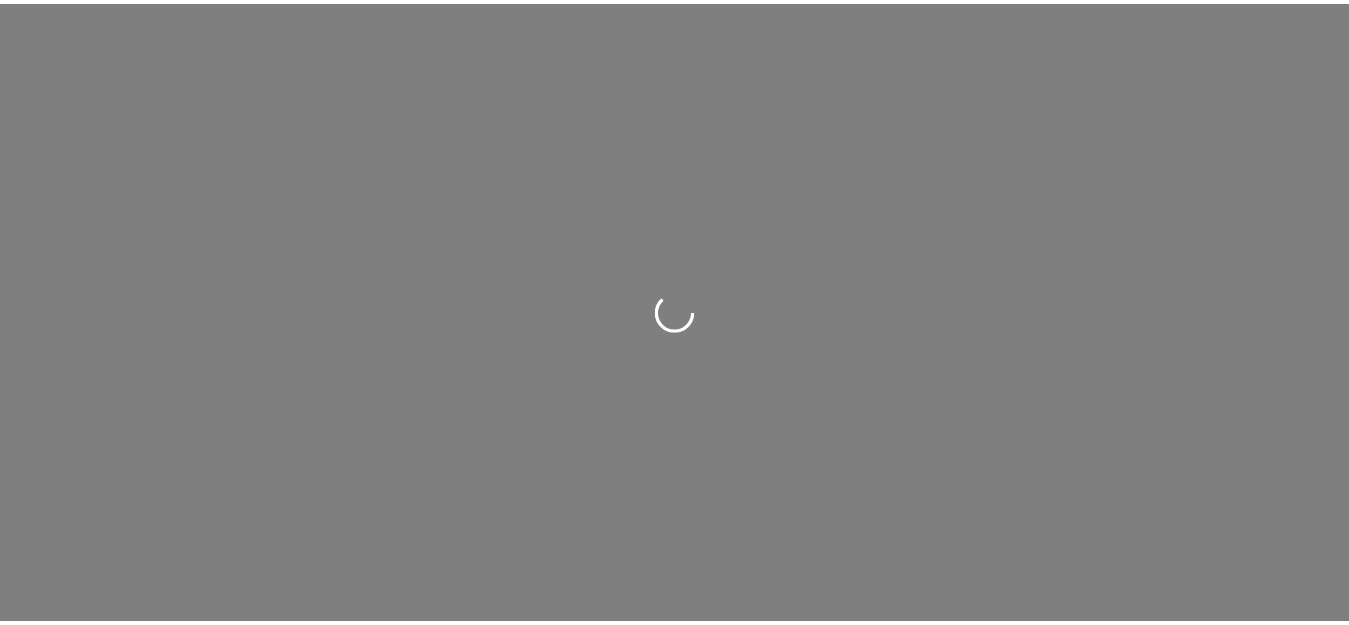 scroll, scrollTop: 0, scrollLeft: 0, axis: both 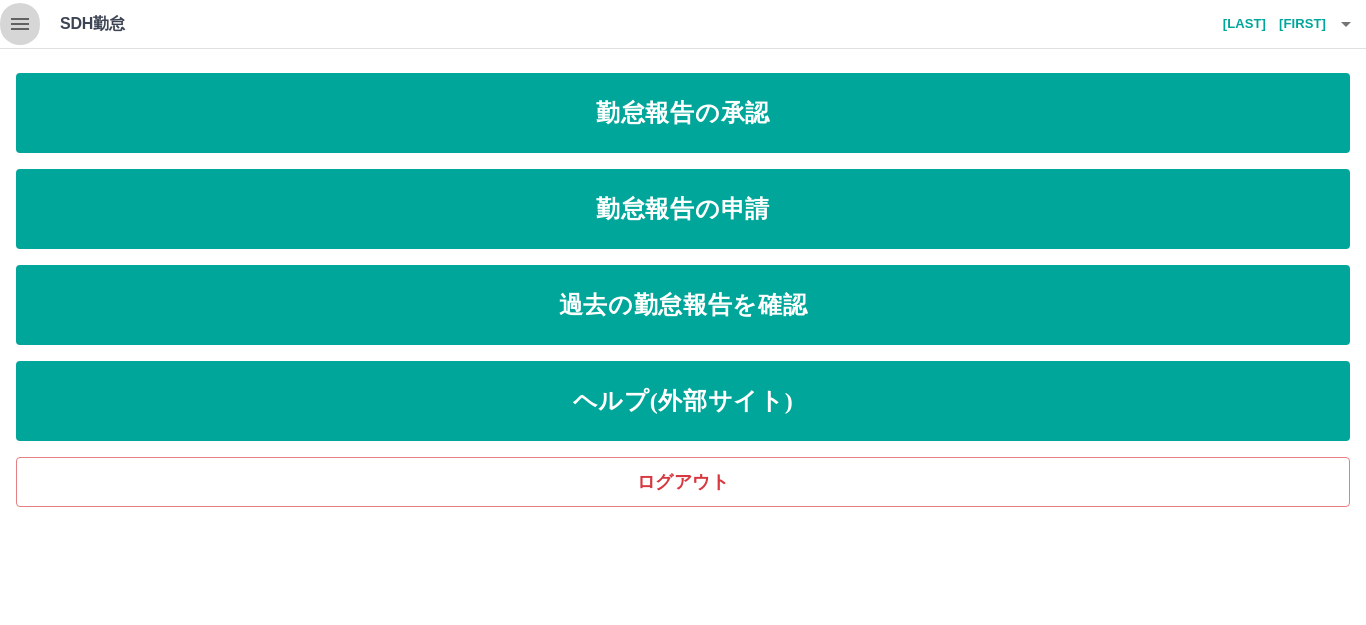 click 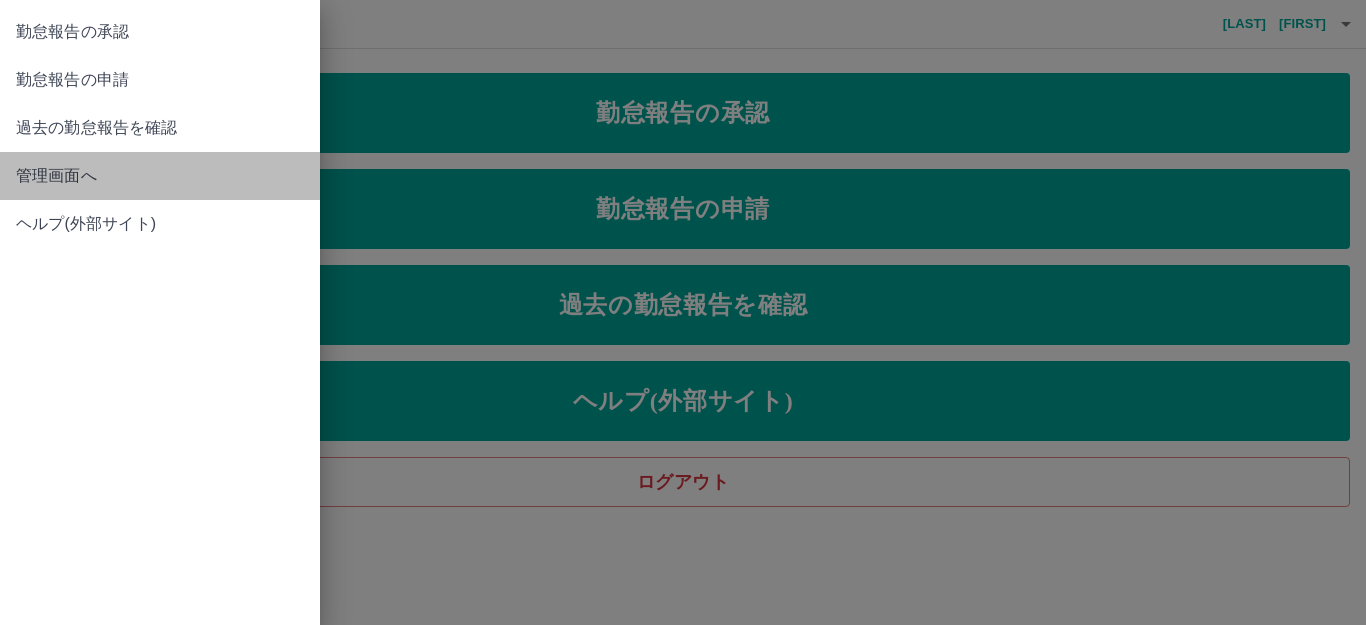 click on "管理画面へ" at bounding box center [160, 176] 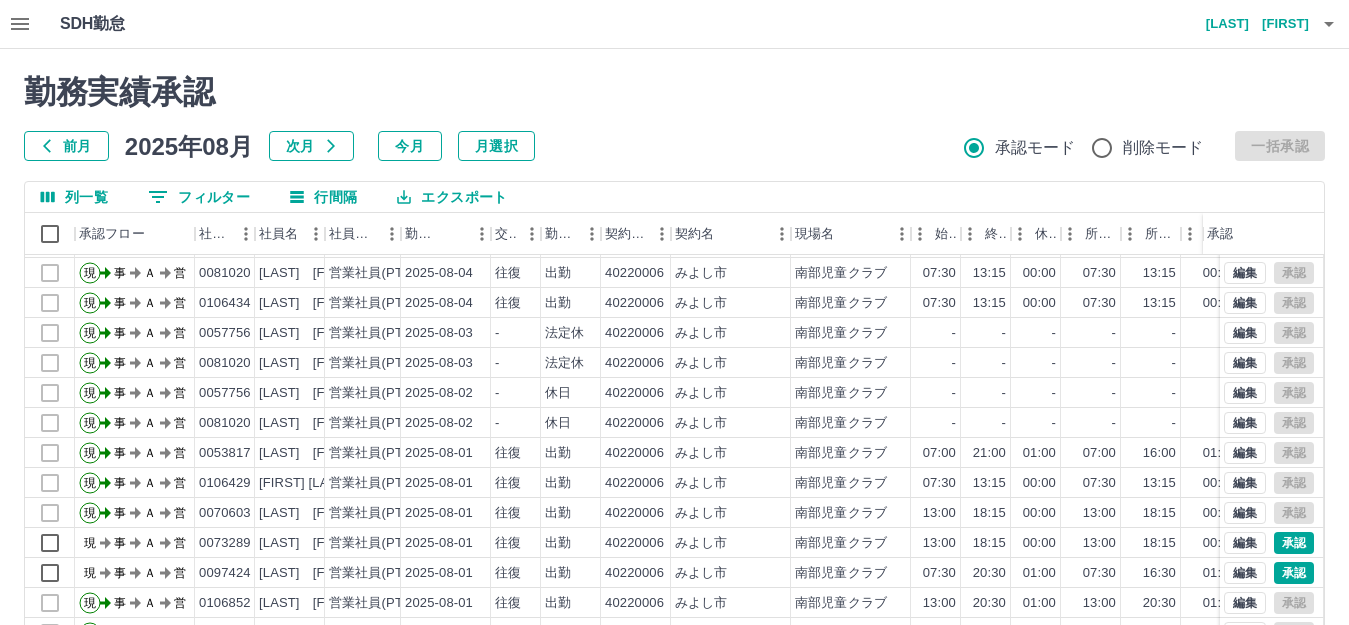 scroll, scrollTop: 104, scrollLeft: 0, axis: vertical 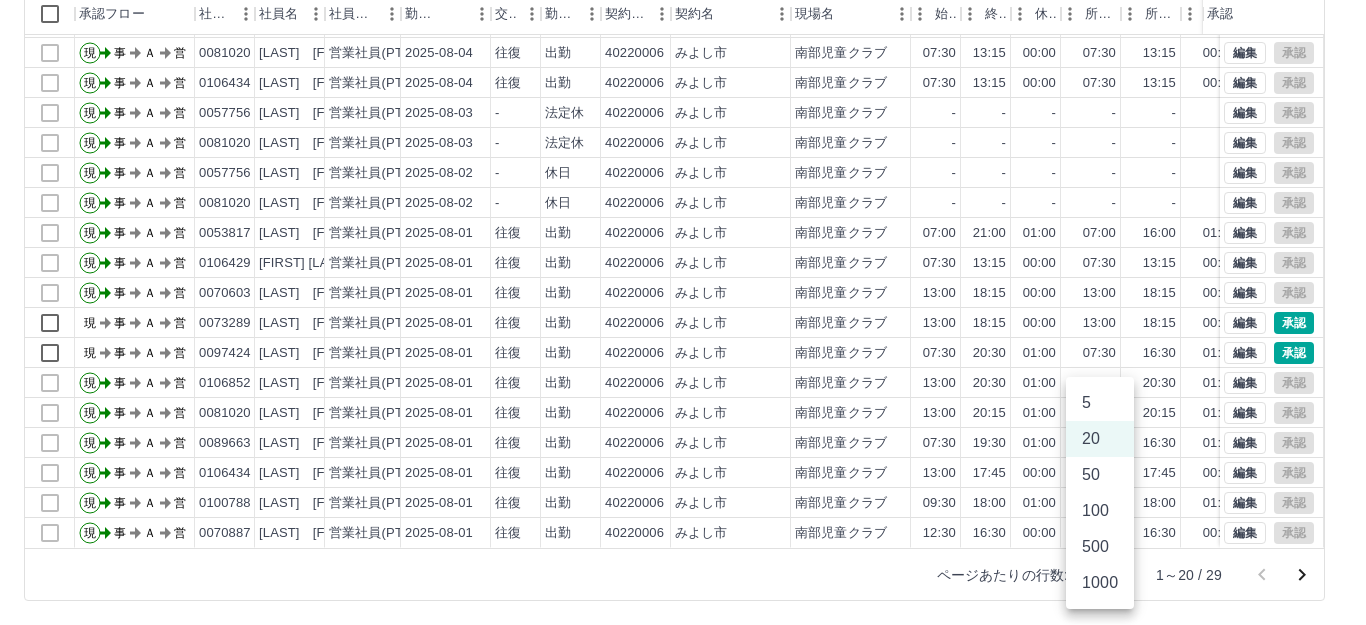 click on "SDH勤怠 [LAST]　[FIRST] 勤務実績承認 前月 2025年08月 次月 今月 月選択 承認モード 削除モード 一括承認 列一覧 0 フィルター 行間隔 エクスポート 承認フロー 社員番号 社員名 社員区分 勤務日 交通費 勤務区分 契約コード 契約名 現場名 始業 終業 休憩 所定開始 所定終業 所定休憩 拘束 勤務 遅刻等 コメント ステータス 承認 現 事 Ａ 営 0053799 [LAST]　[FIRST] 営業社員(PT契約) 2025-08-04 往復 出勤 40220006 [CITY] 南部児童クラブ 09:30 13:30 00:00 09:30 13:30 00:00 04:00 04:00 00:00 事務担当者承認待 現 事 Ａ 営 0057756 [LAST]　[FIRST] 営業社員(PT契約) 2025-08-04 往復 出勤 40220006 [CITY] 南部児童クラブ 07:30 13:15 00:00 07:30 13:15 00:00 05:45 05:45 00:00 事務担当者承認待 現 事 Ａ 営 0081020 [LAST]　[FIRST] 営業社員(PT契約) 2025-08-04 往復 出勤 40220006 [CITY] 南部児童クラブ 07:30 13:15 00:00 07:30 13:15 00:00 -" at bounding box center [683, 202] 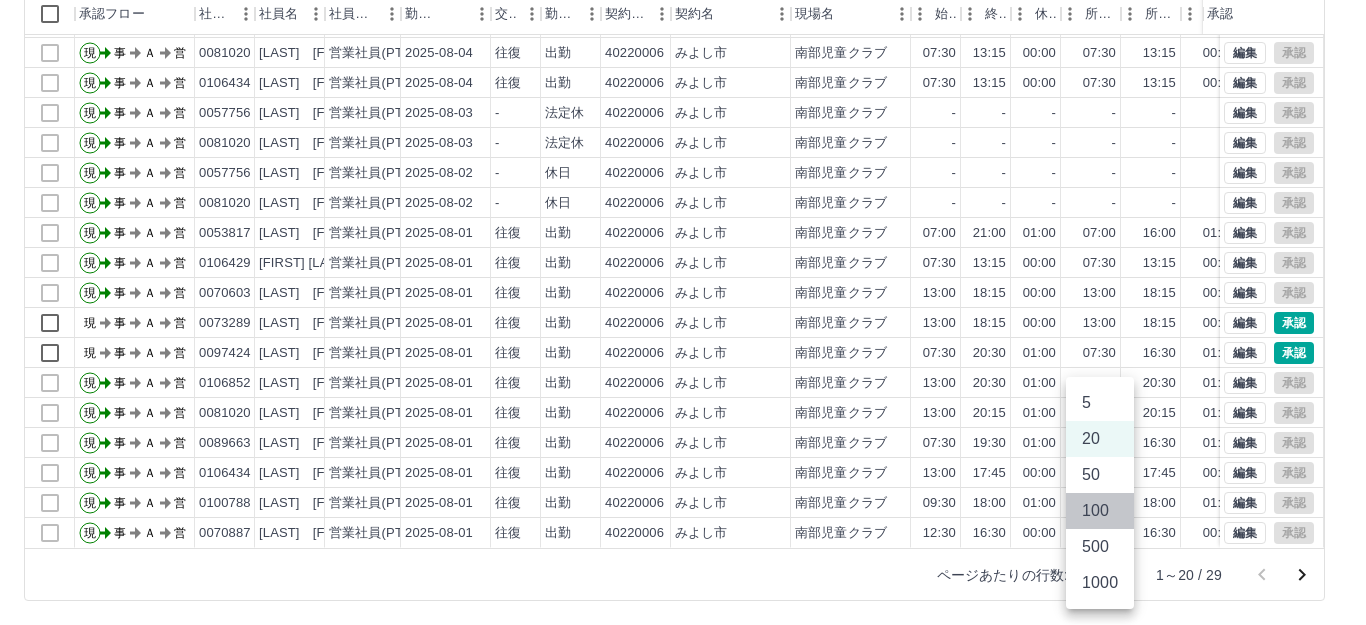 click on "100" at bounding box center (1100, 511) 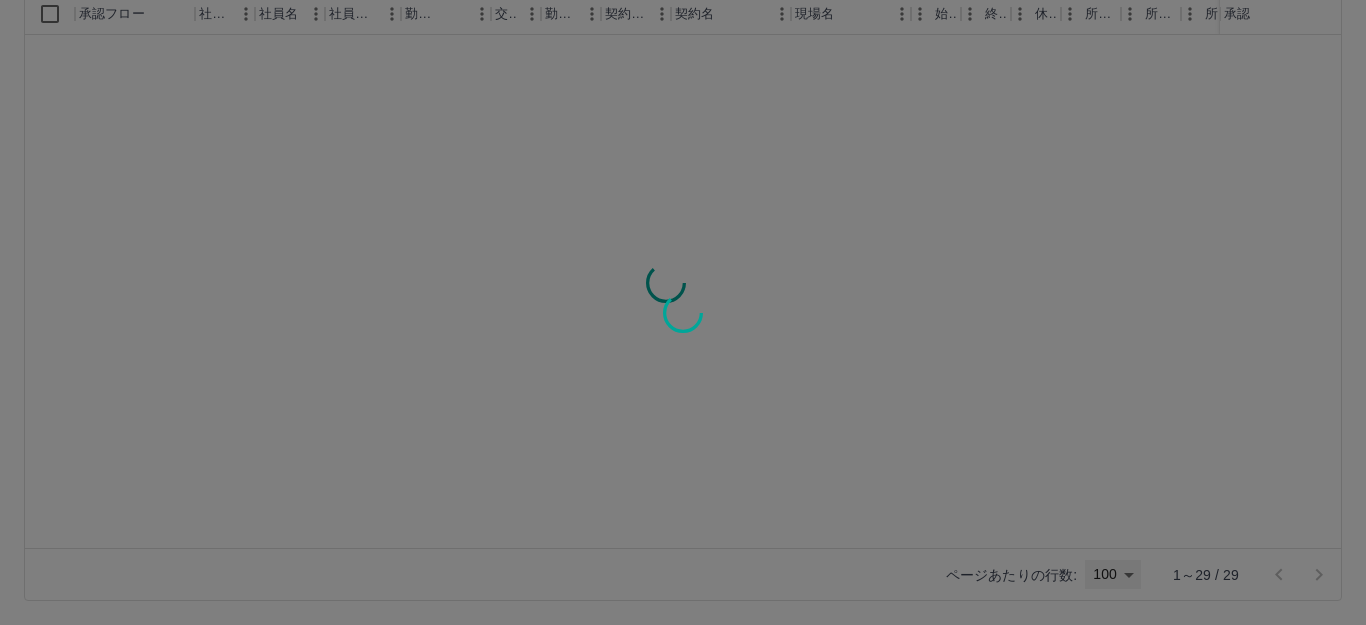 type on "***" 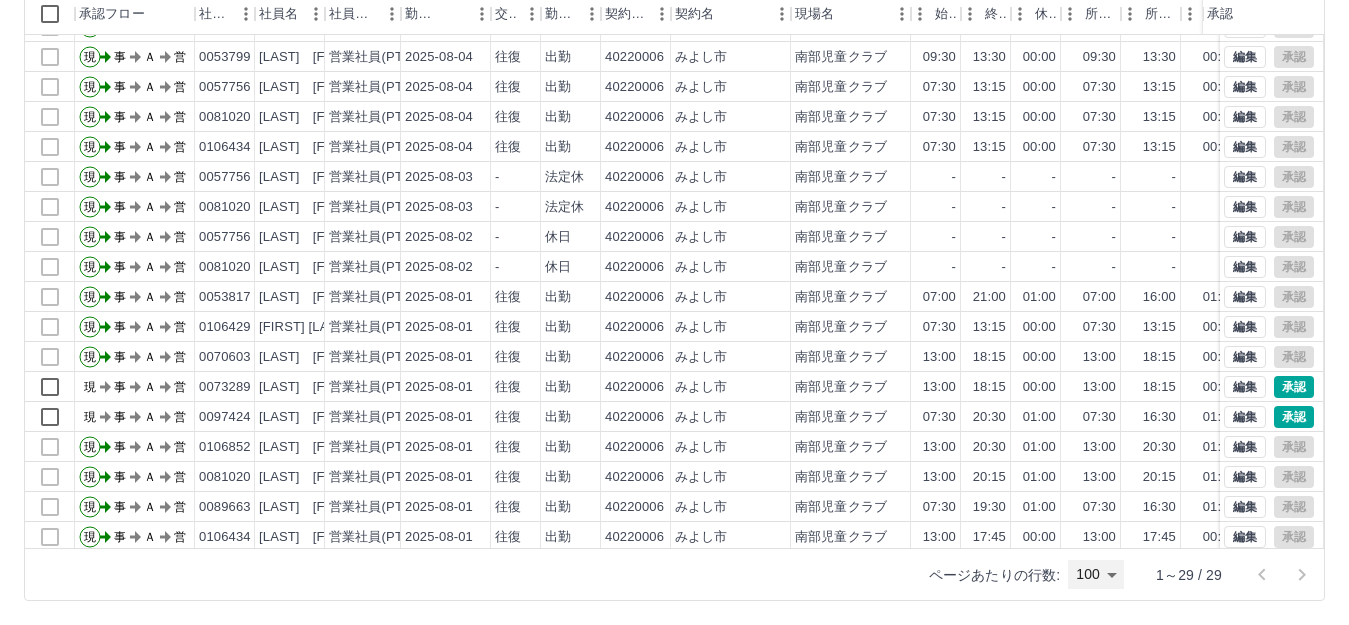 scroll, scrollTop: 0, scrollLeft: 0, axis: both 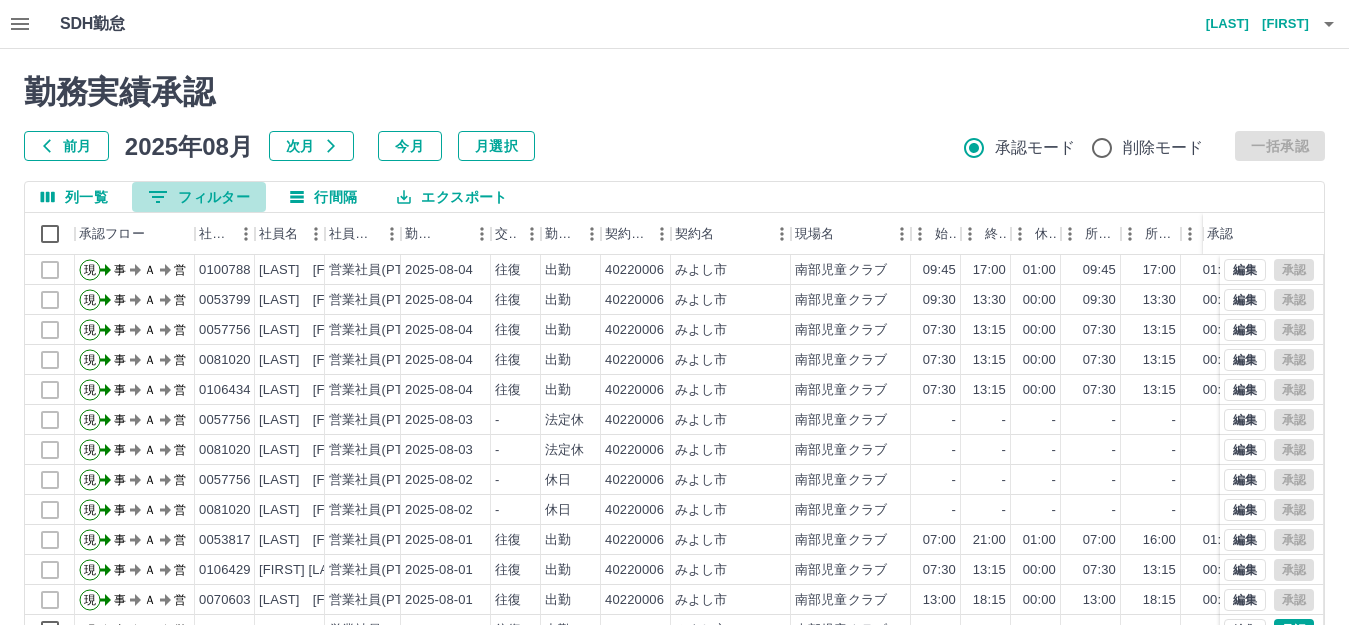 click on "0 フィルター" at bounding box center (199, 197) 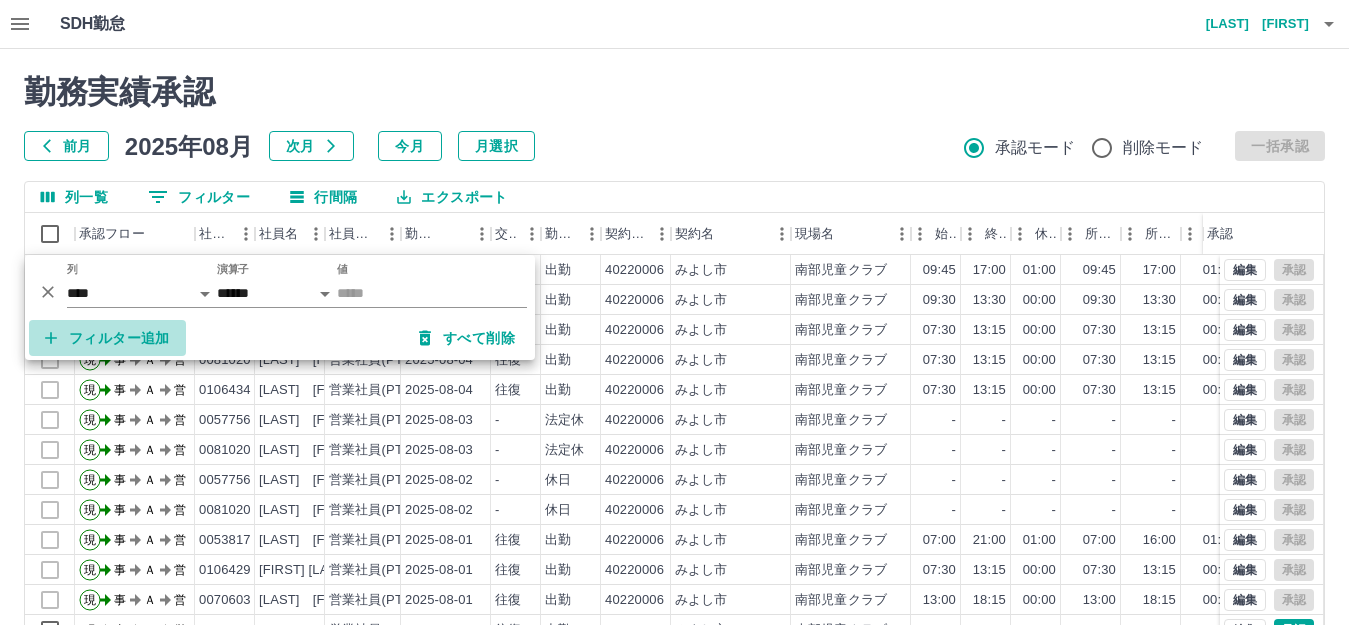 click 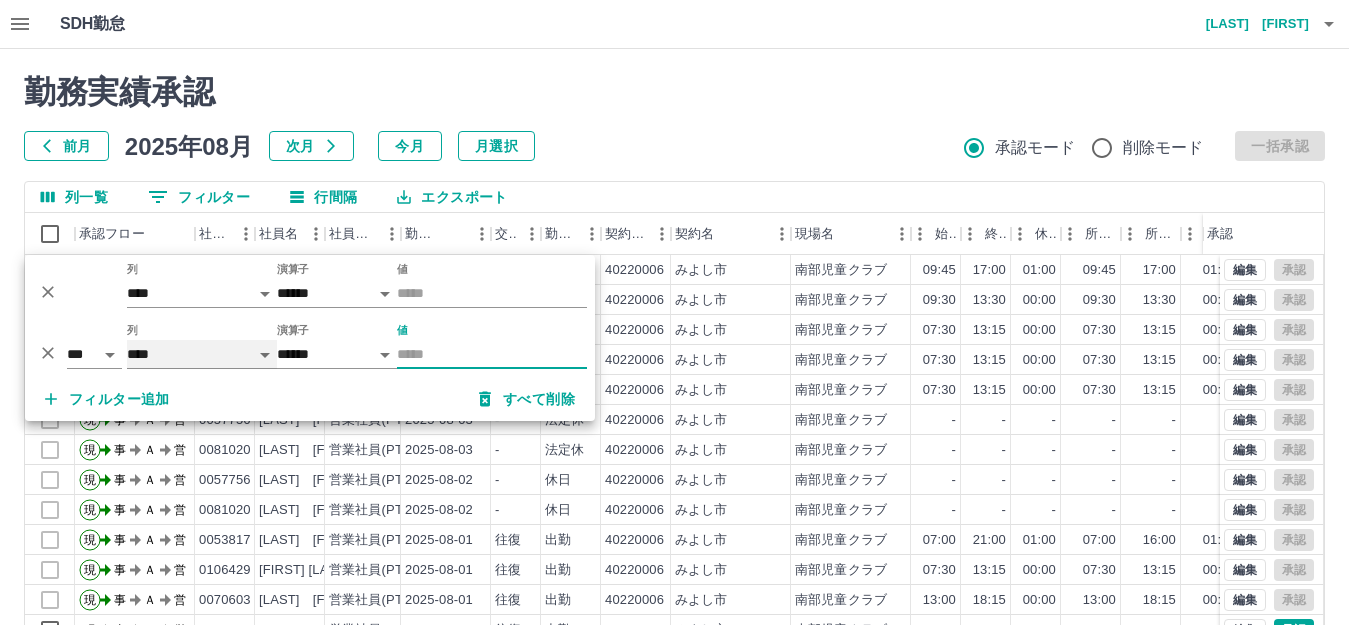 click on "**** *** **** *** *** **** ***** *** *** ** ** ** **** **** **** ** ** *** **** *****" at bounding box center (202, 354) 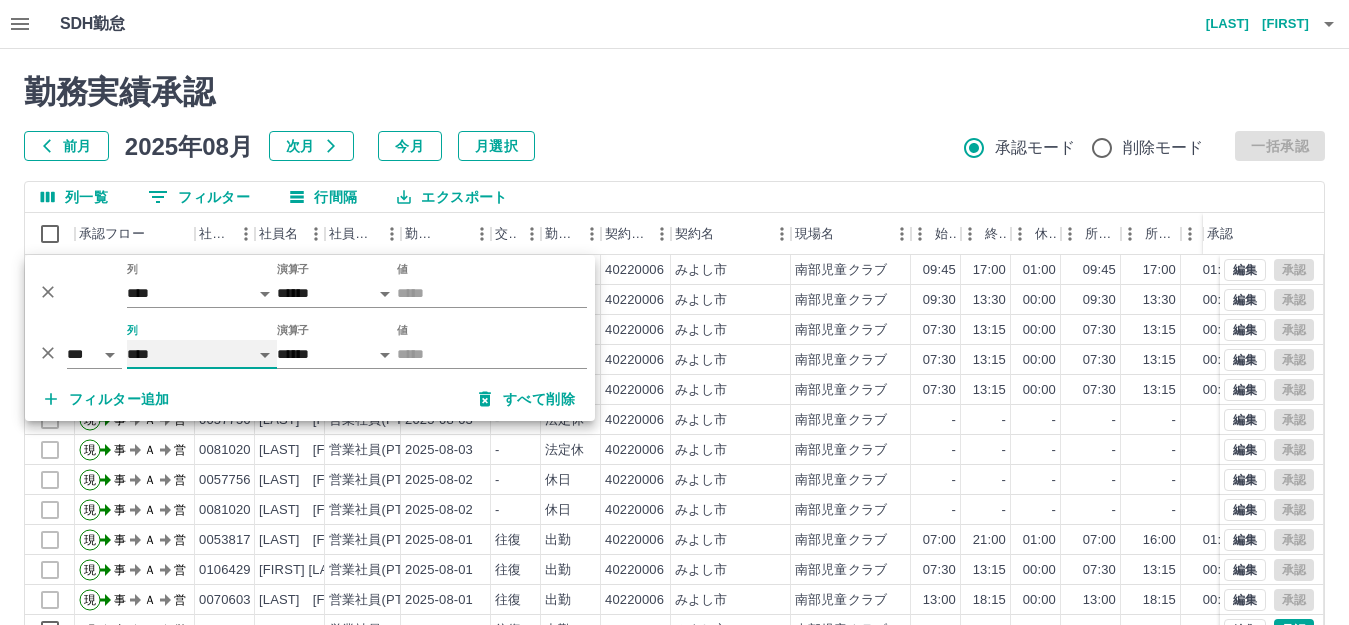 click on "**** *** **** *** *** **** ***** *** *** ** ** ** **** **** **** ** ** *** **** *****" at bounding box center (202, 354) 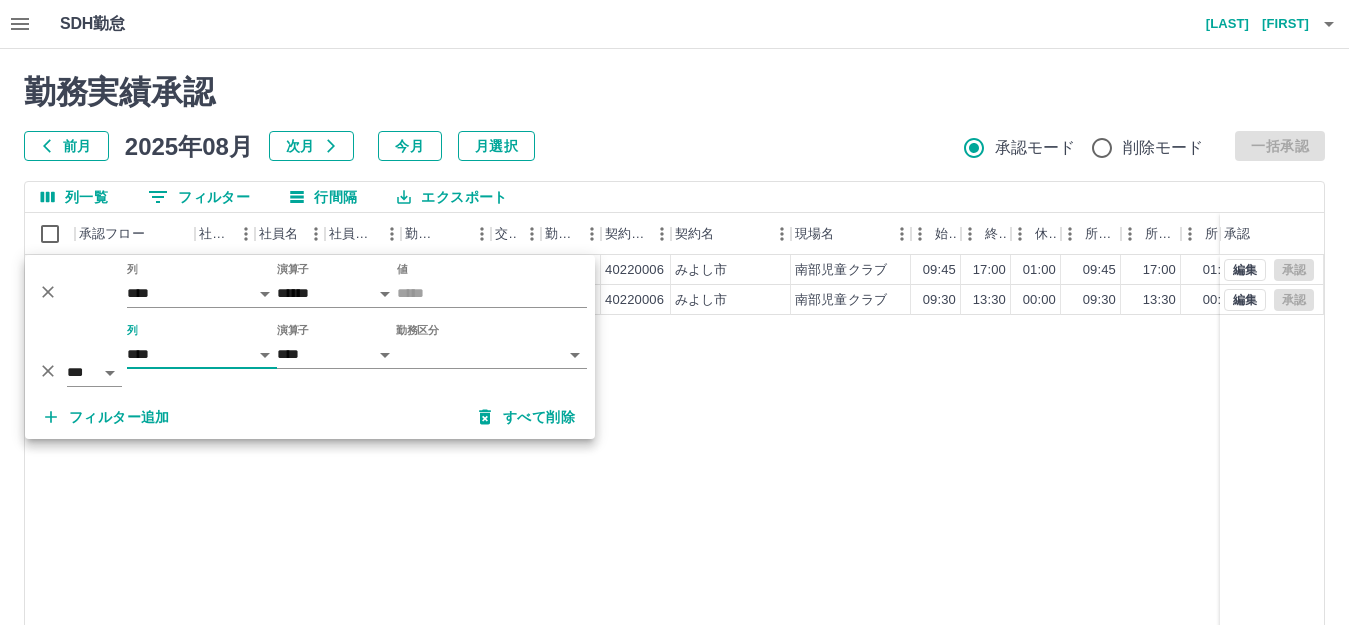 click on "SDH勤怠 [LAST]　[FIRST] 勤務実績承認 前月 2025年08月 次月 今月 月選択 承認モード 削除モード 一括承認 列一覧 フィルター 行間隔 エクスポート 承認フロー 社員番号 社員名 社員区分 勤務日 交通費 勤務区分 契約コード 契約名 現場名 始業 終業 休憩 所定開始 所定終業 所定休憩 拘束 勤務 遅刻等 コメント ステータス 承認 現 事 Ａ 営 0100788 [LAST]　[FIRST] 営業社員(PT契約) 2025-08-04 往復 出勤 40220006 [CITY] 南部児童クラブ 09:45 17:00 01:00 09:45 17:00 01:00 07:15 06:15 00:00 事務担当者承認待 現 事 Ａ 営 0053799 [LAST]　[FIRST] 営業社員(PT契約) 2025-08-04 往復 出勤 40220006 [CITY] 南部児童クラブ 09:30 13:30 00:00 09:30 13:30 00:00 04:00 04:00 00:00 事務担当者承認待 編集 承認 編集 承認 ページあたりの行数: 100 *** 1～29 / 29 SDH勤怠 *** ** 列 **** *** **** *** *** **** ***** *** *** ** ** ** **** **** **** ** **" at bounding box center (674, 422) 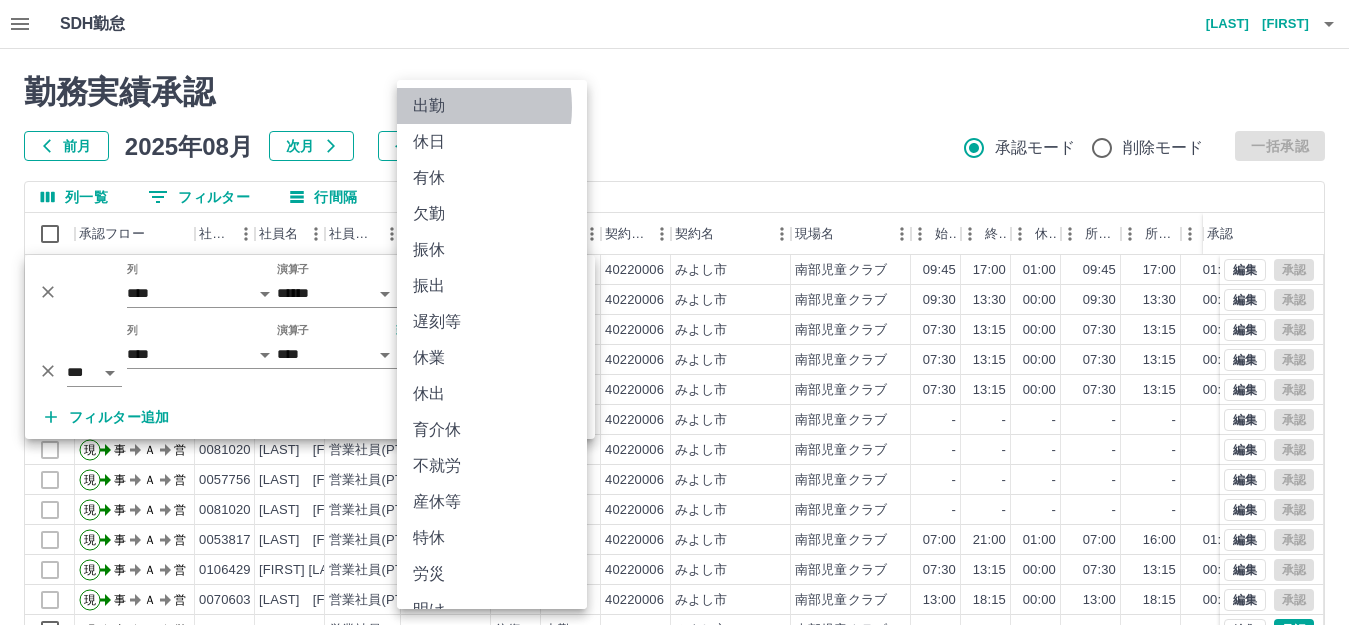 click on "出勤" at bounding box center [492, 106] 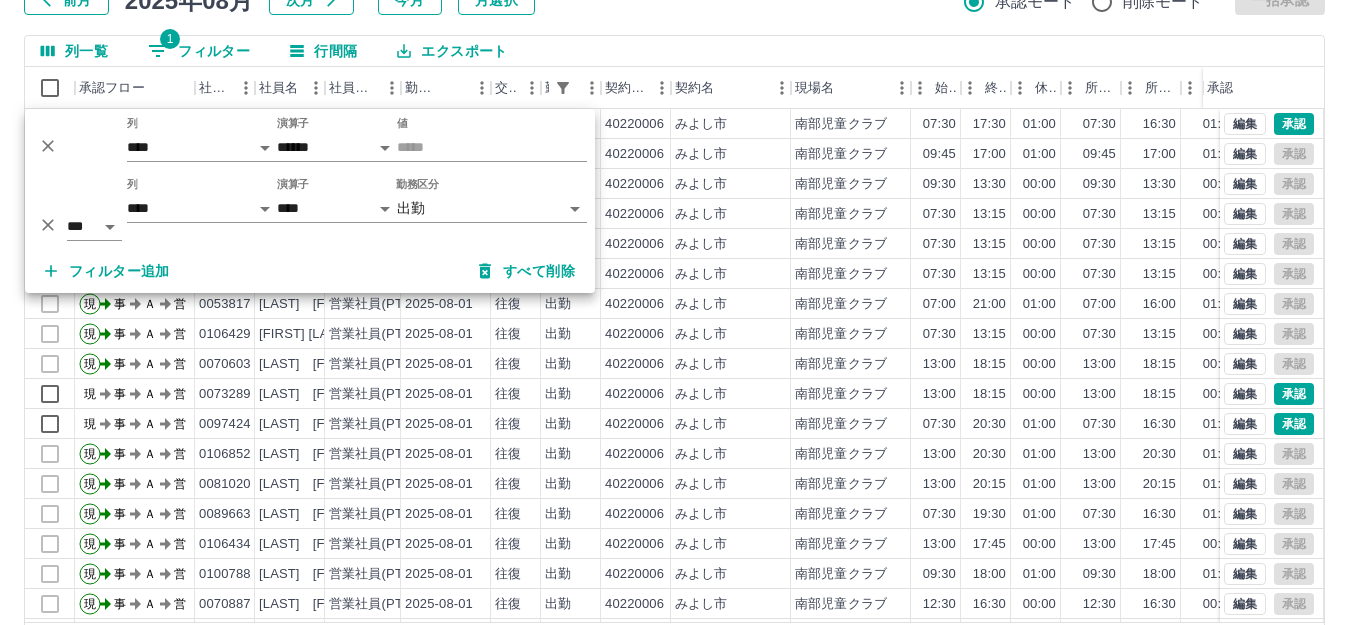 scroll, scrollTop: 220, scrollLeft: 0, axis: vertical 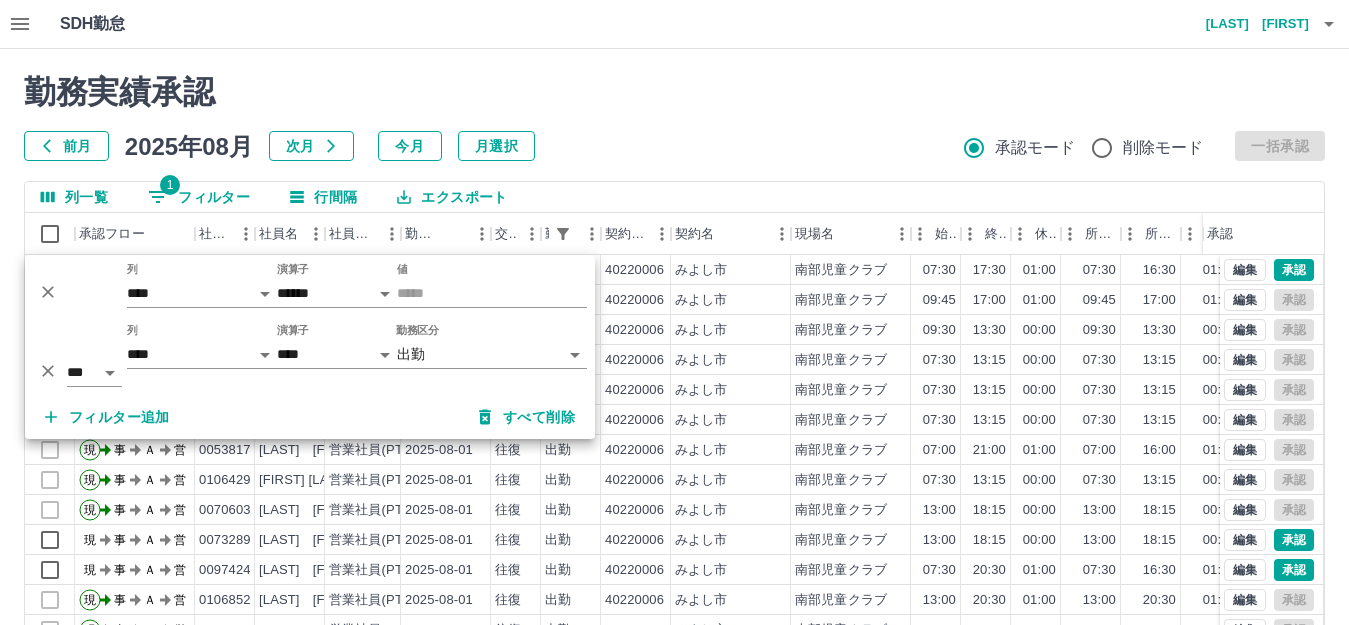 click on "エクスポート" at bounding box center (452, 197) 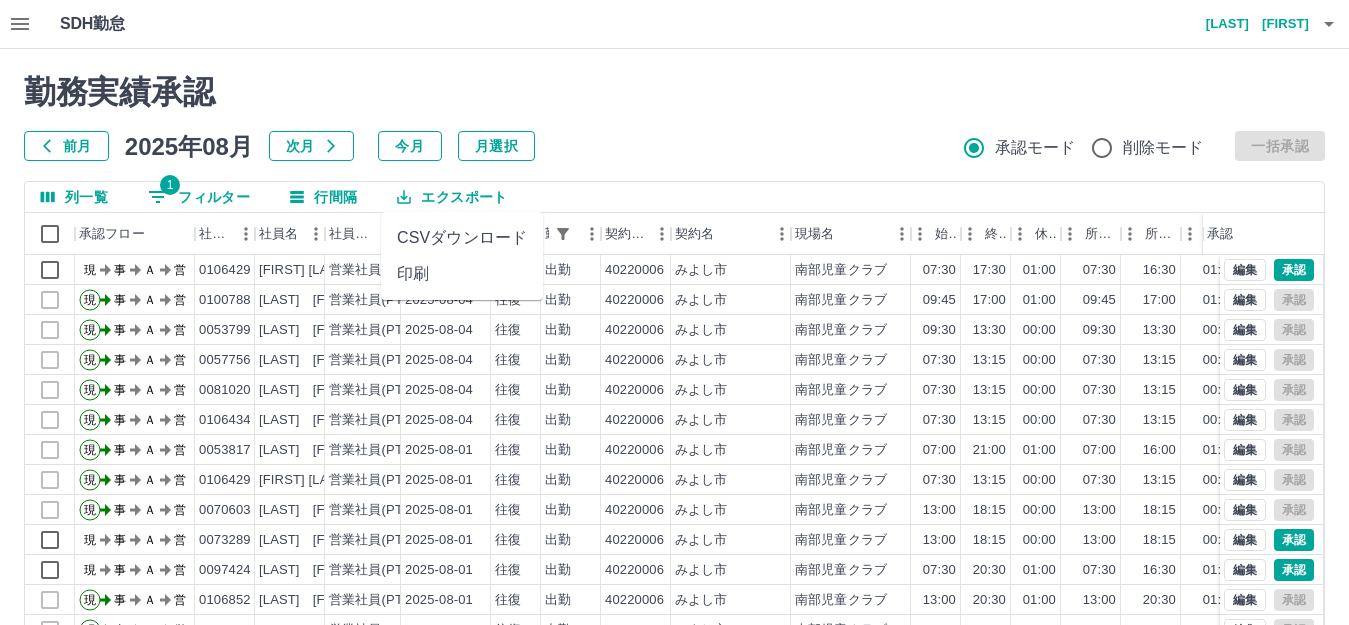 click on "印刷" at bounding box center (462, 274) 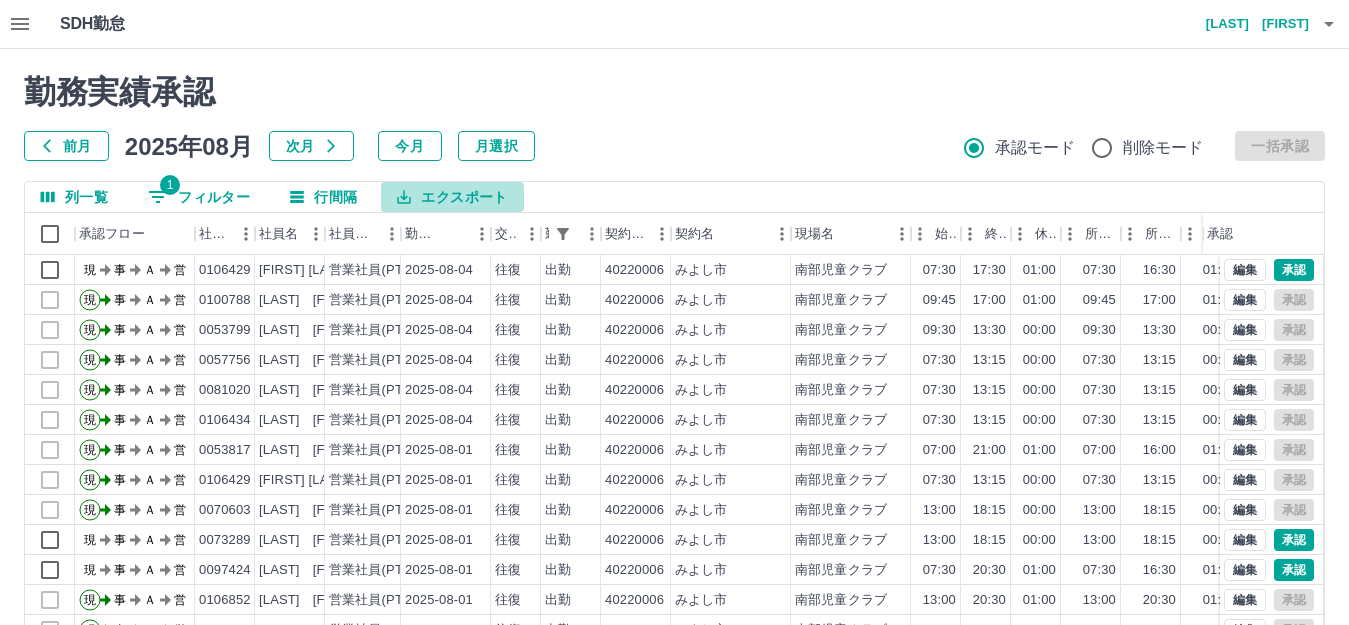 click on "エクスポート" at bounding box center [452, 197] 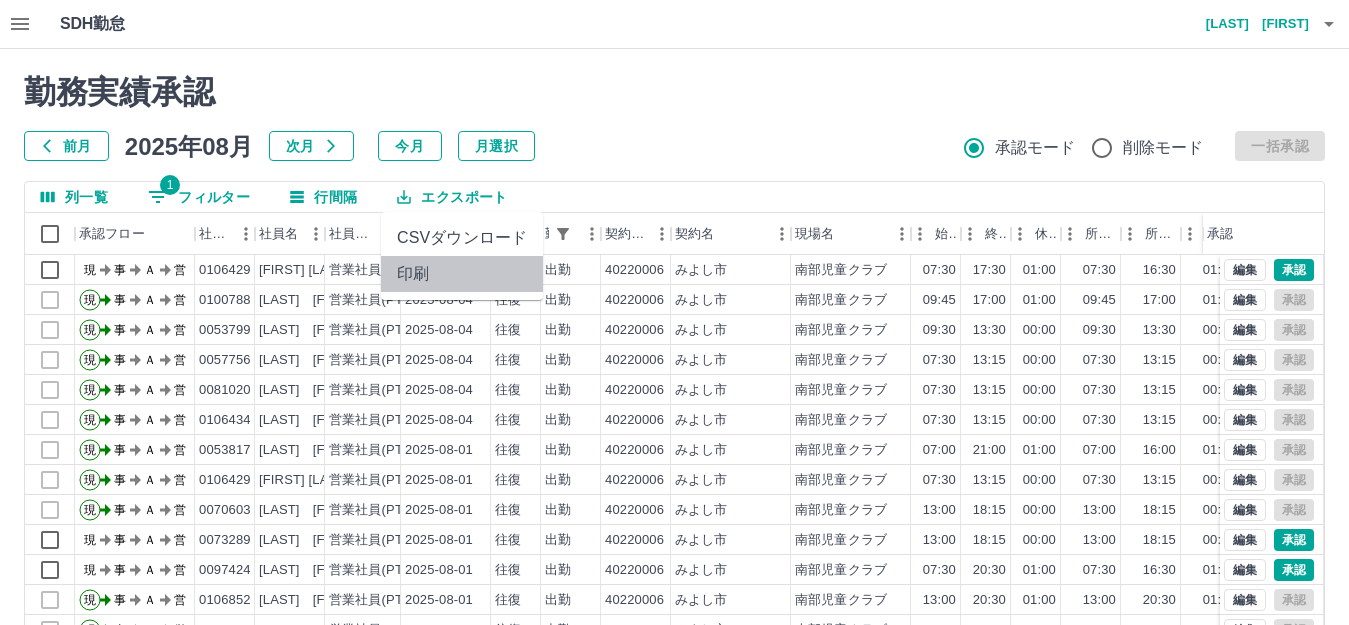 click on "印刷" at bounding box center [462, 274] 